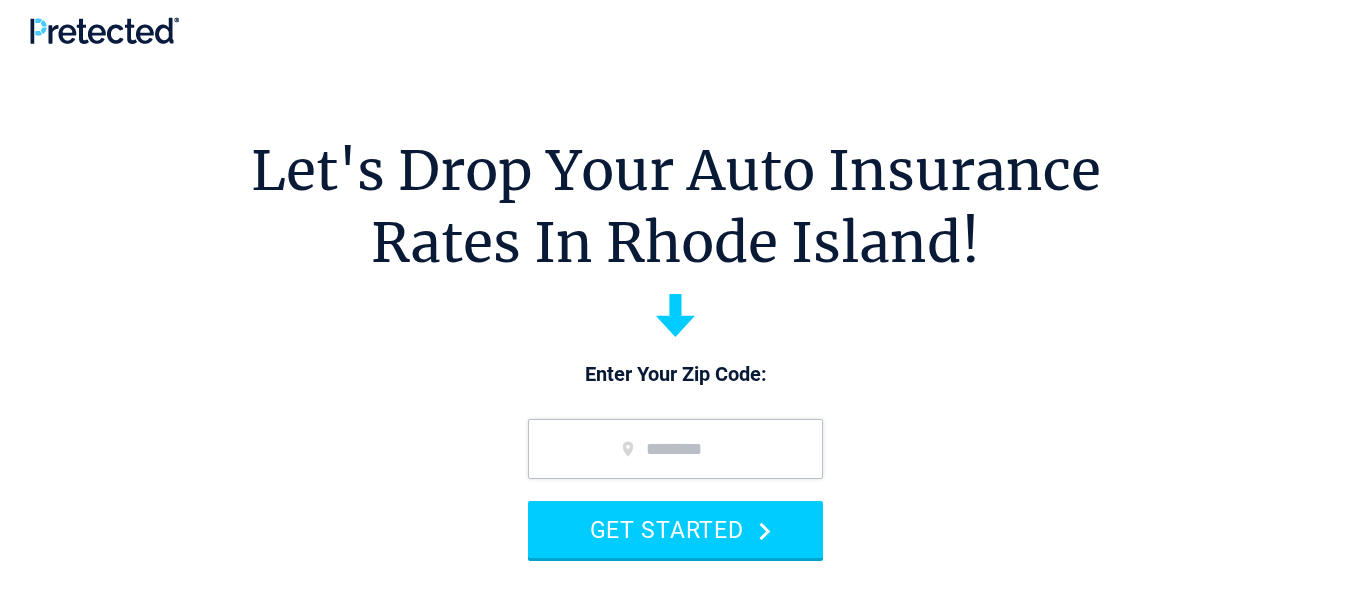 scroll, scrollTop: 0, scrollLeft: 0, axis: both 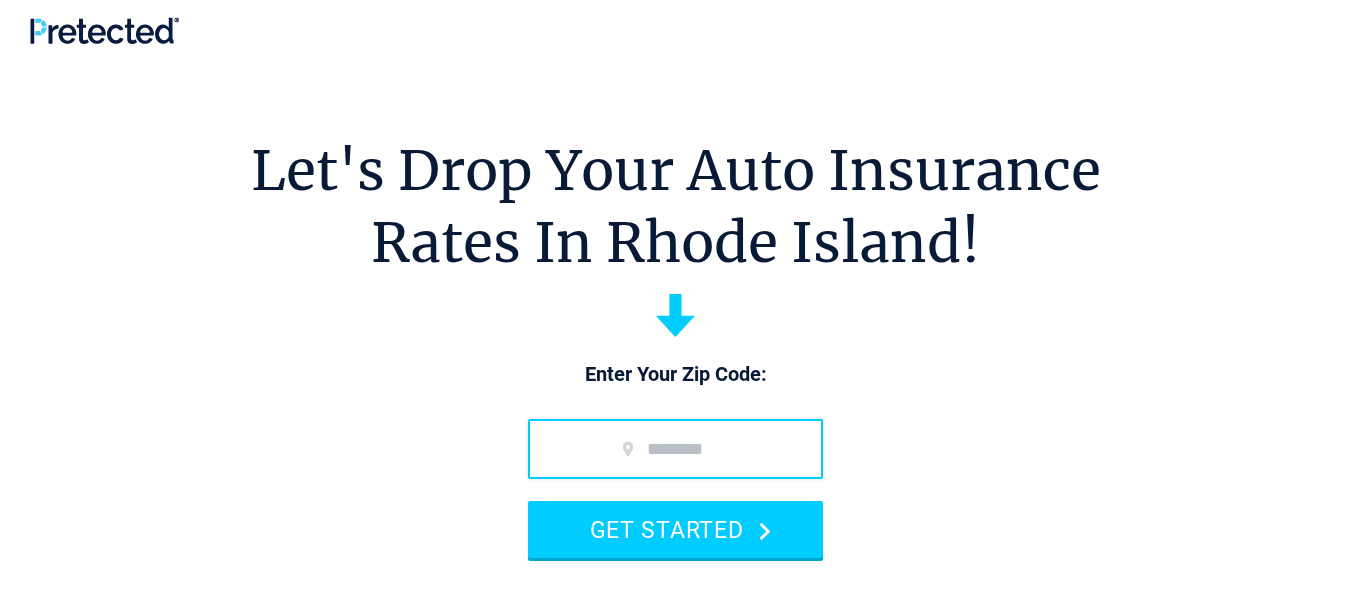 click at bounding box center [675, 449] 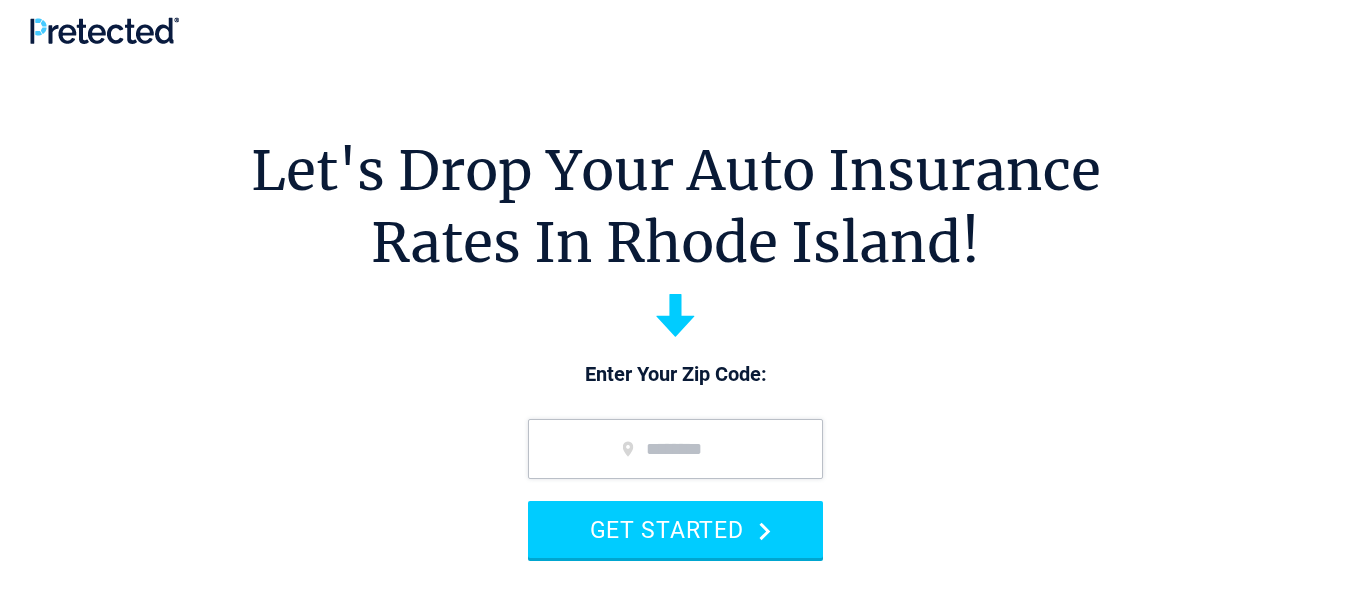 type on "*****" 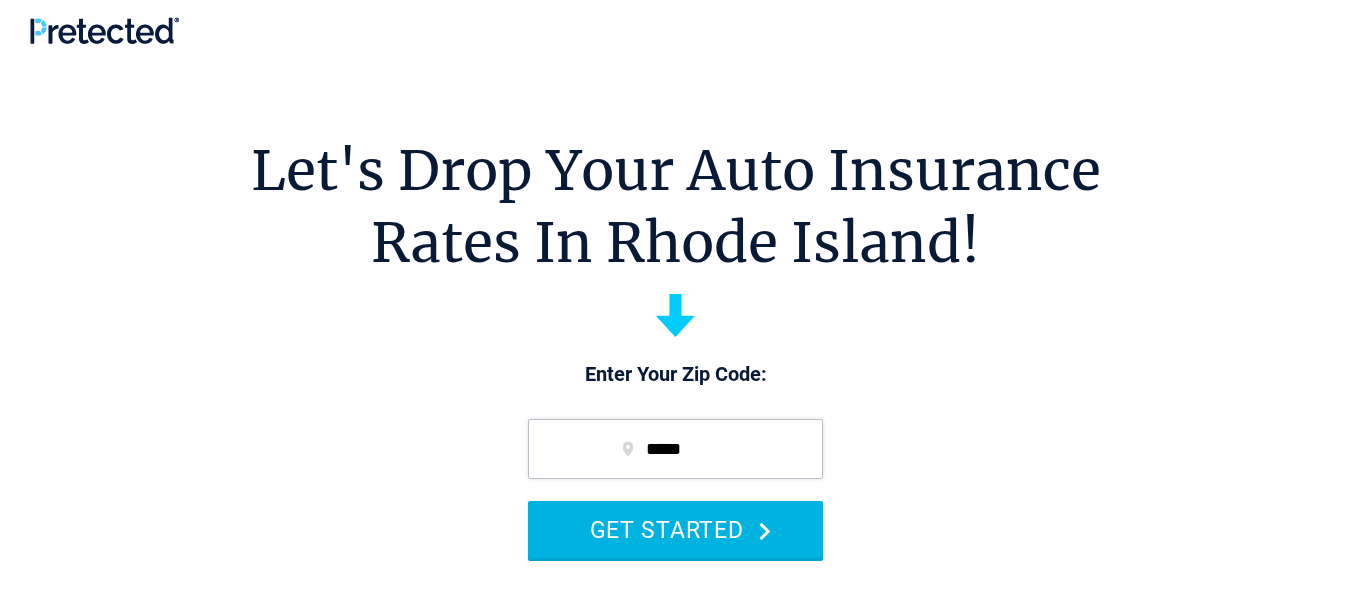 click on "GET STARTED" at bounding box center [675, 529] 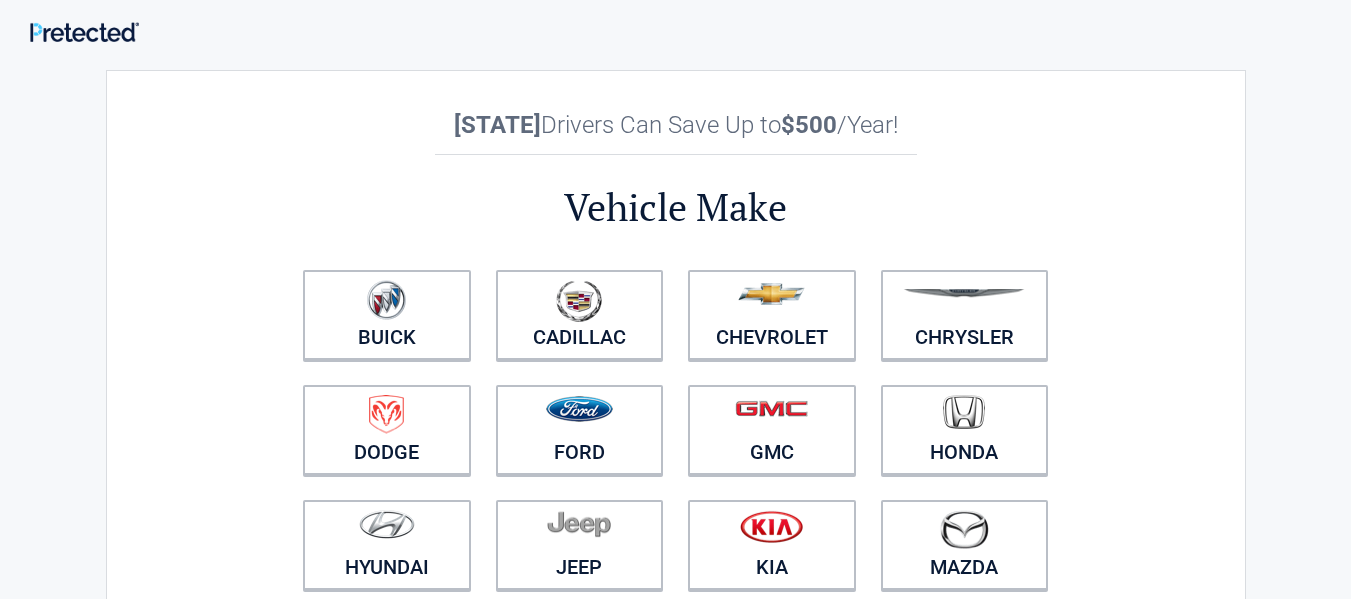 scroll, scrollTop: 0, scrollLeft: 0, axis: both 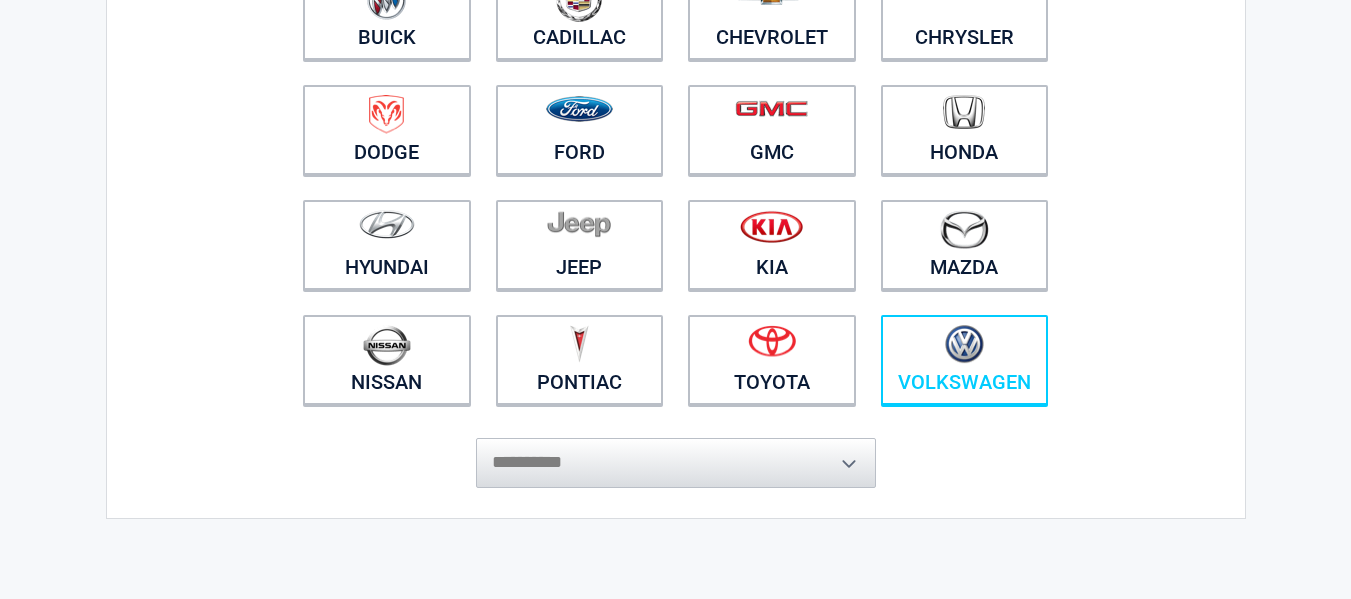 click at bounding box center [964, 344] 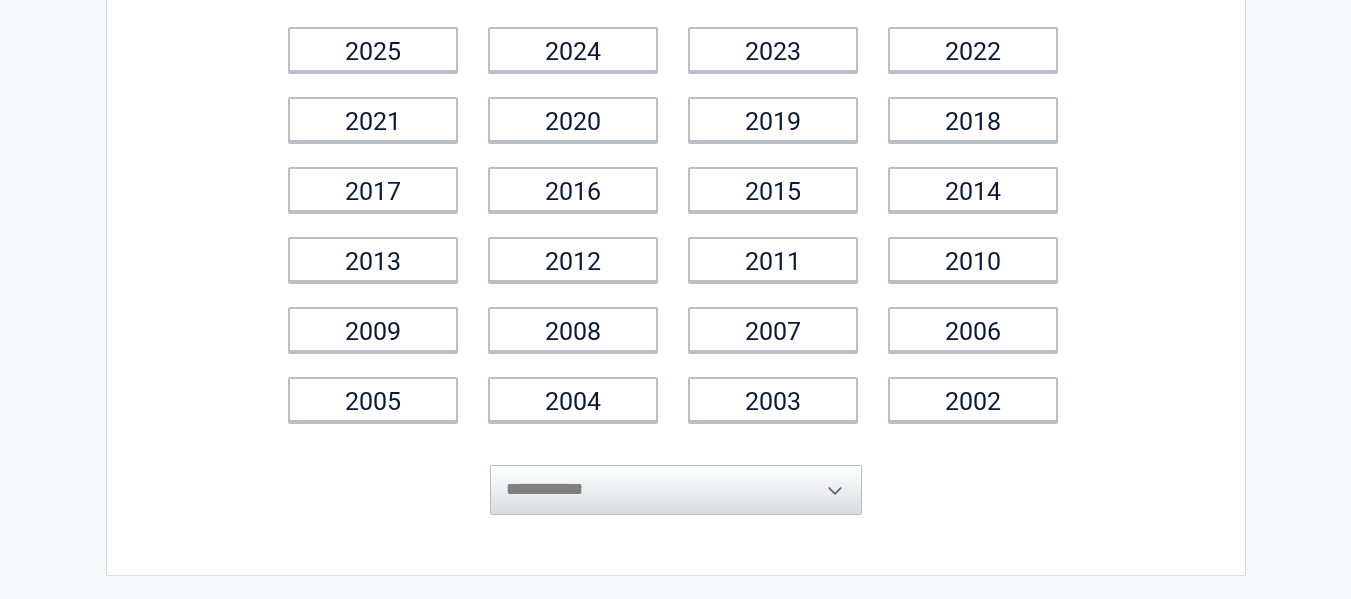 scroll, scrollTop: 0, scrollLeft: 0, axis: both 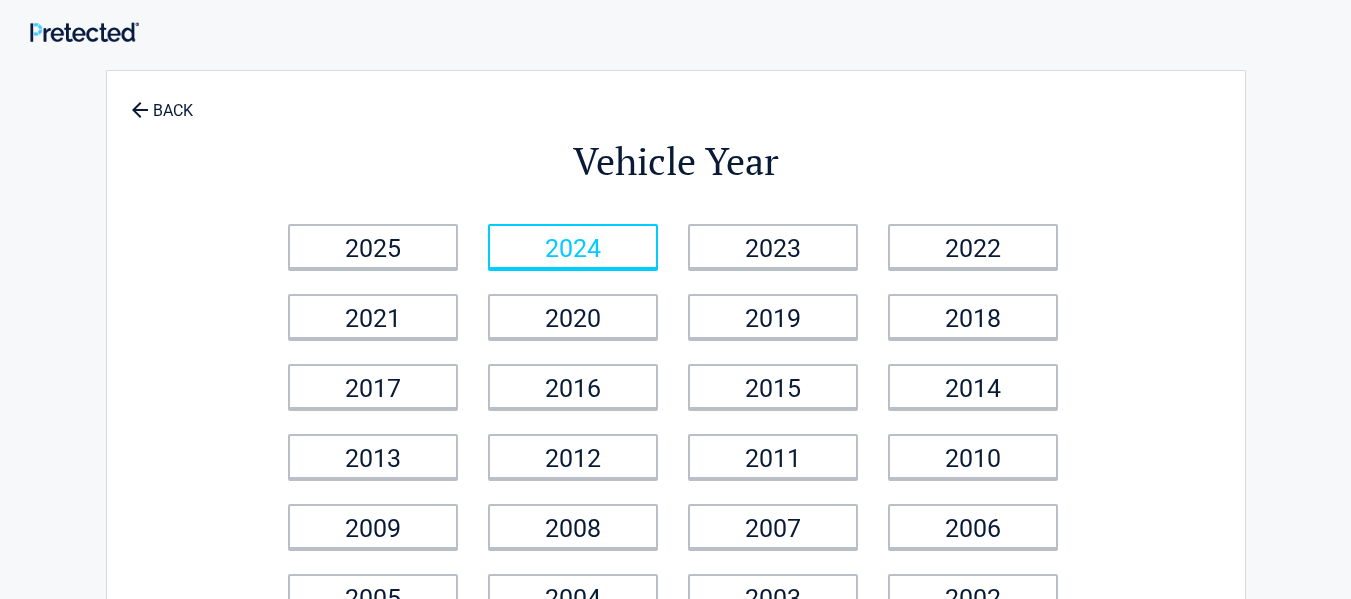 click on "2024" at bounding box center (573, 246) 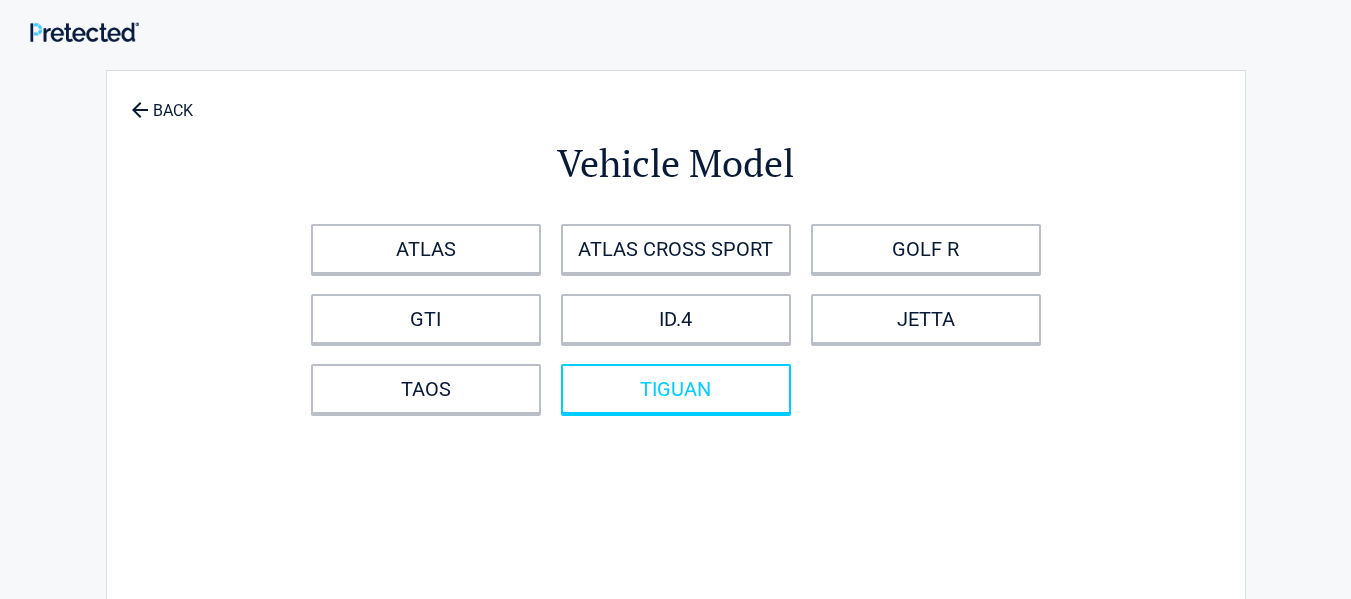 click on "TIGUAN" at bounding box center [676, 389] 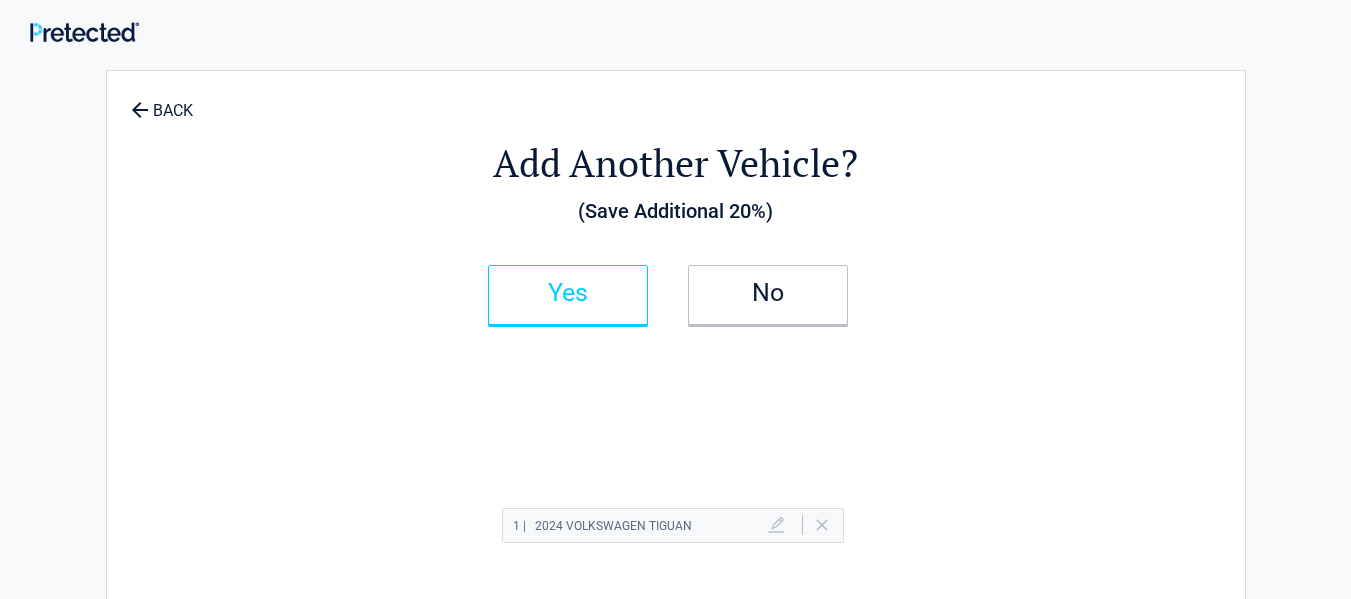 click on "Yes" at bounding box center (568, 293) 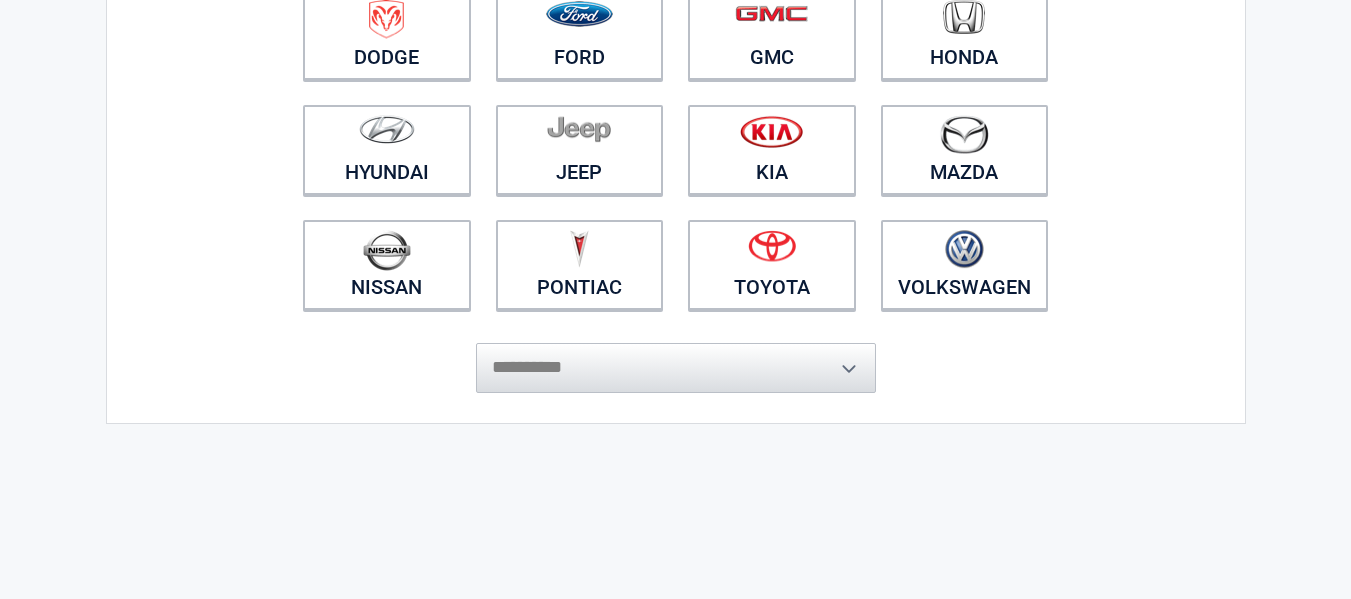 scroll, scrollTop: 400, scrollLeft: 0, axis: vertical 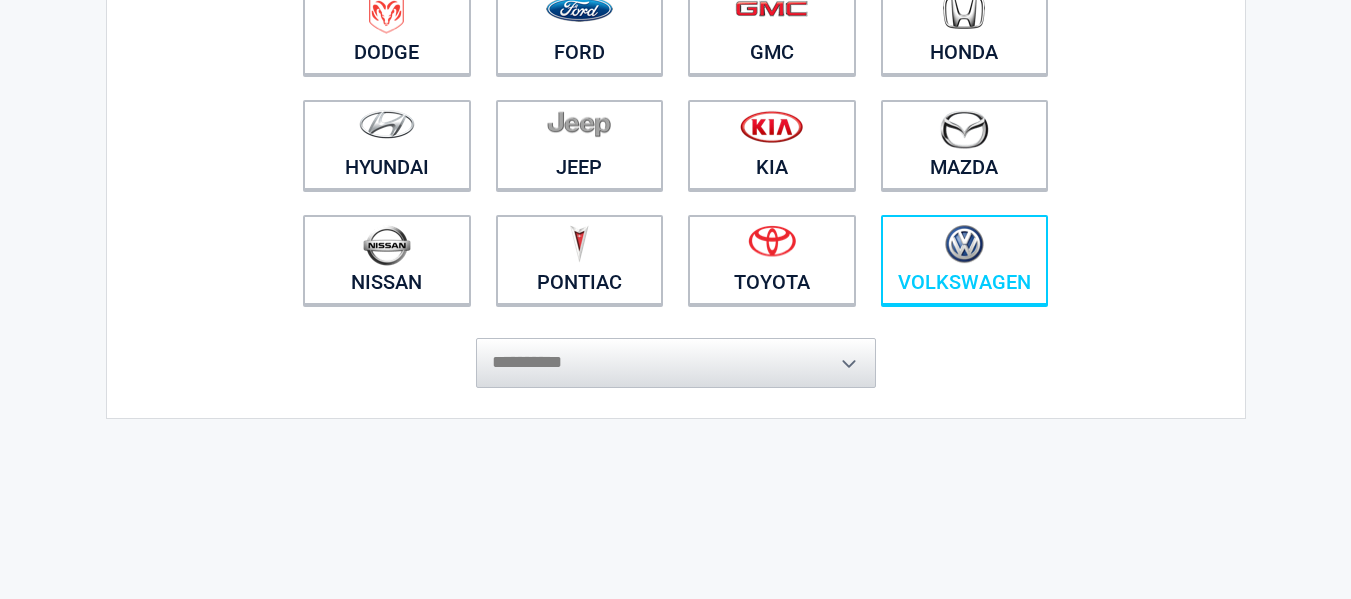 click at bounding box center (964, 244) 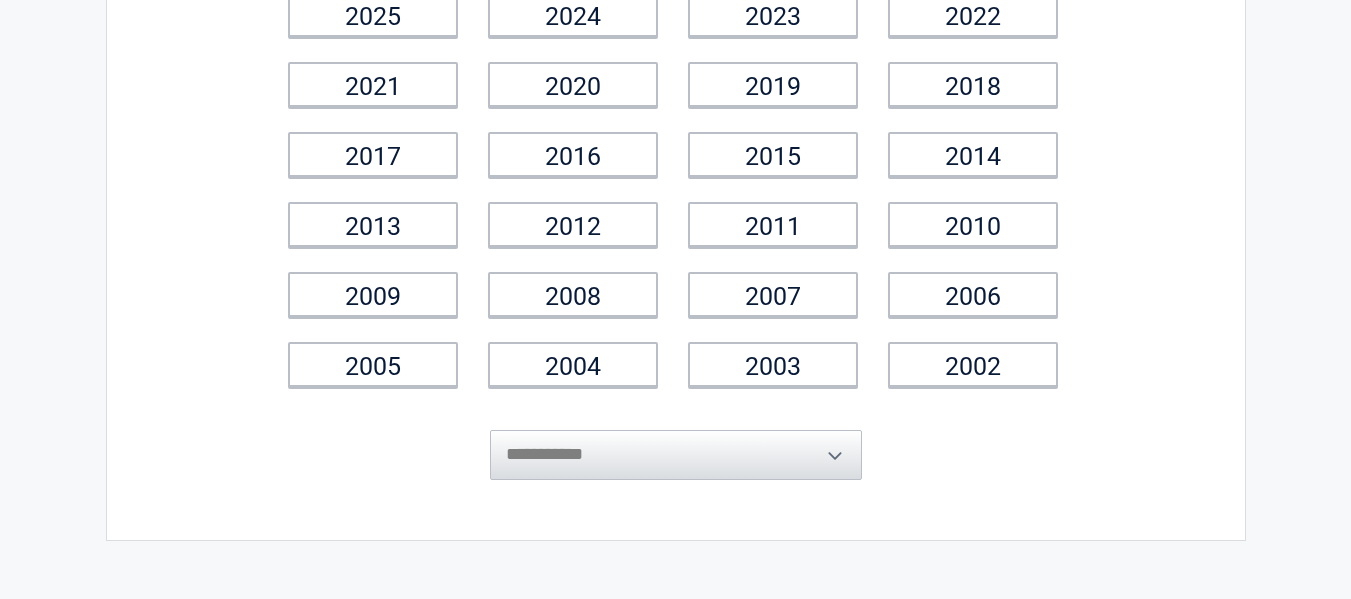 scroll, scrollTop: 0, scrollLeft: 0, axis: both 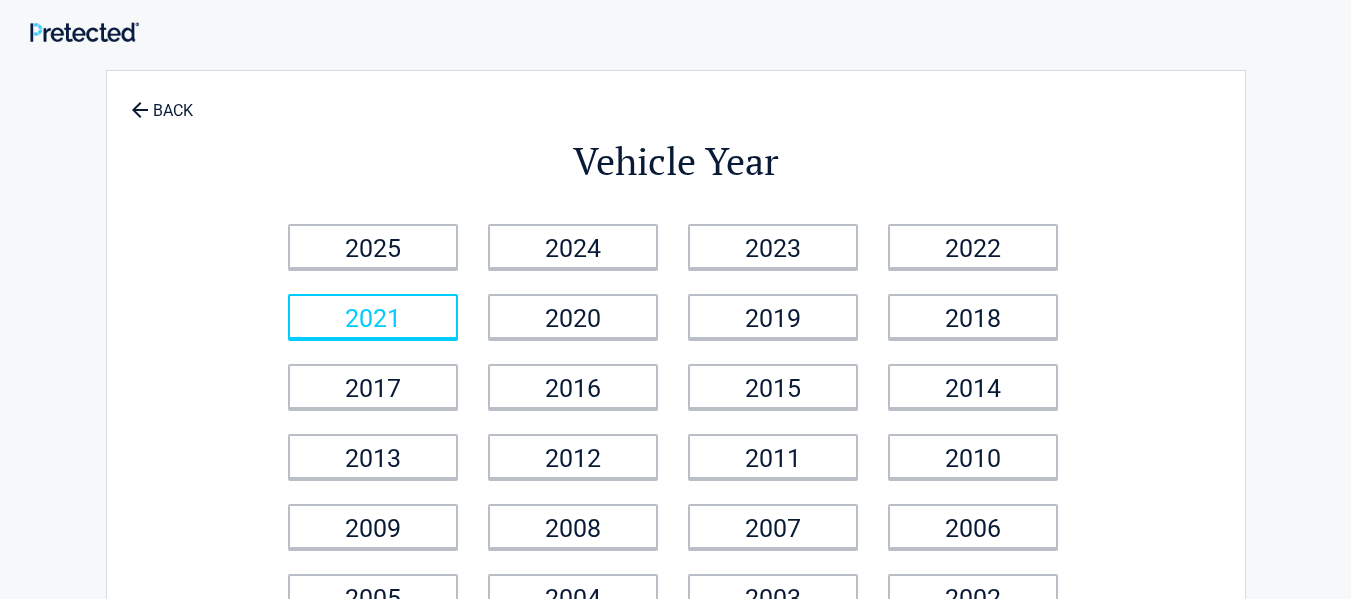 click on "2021" at bounding box center (373, 316) 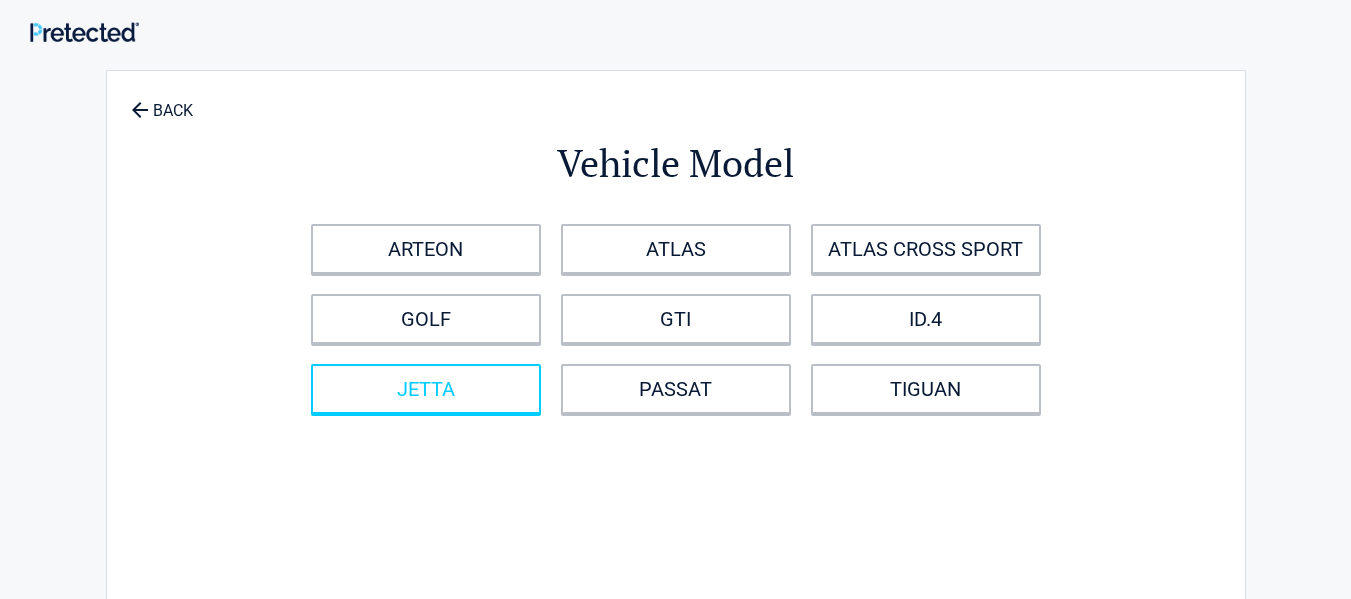 click on "JETTA" at bounding box center [426, 389] 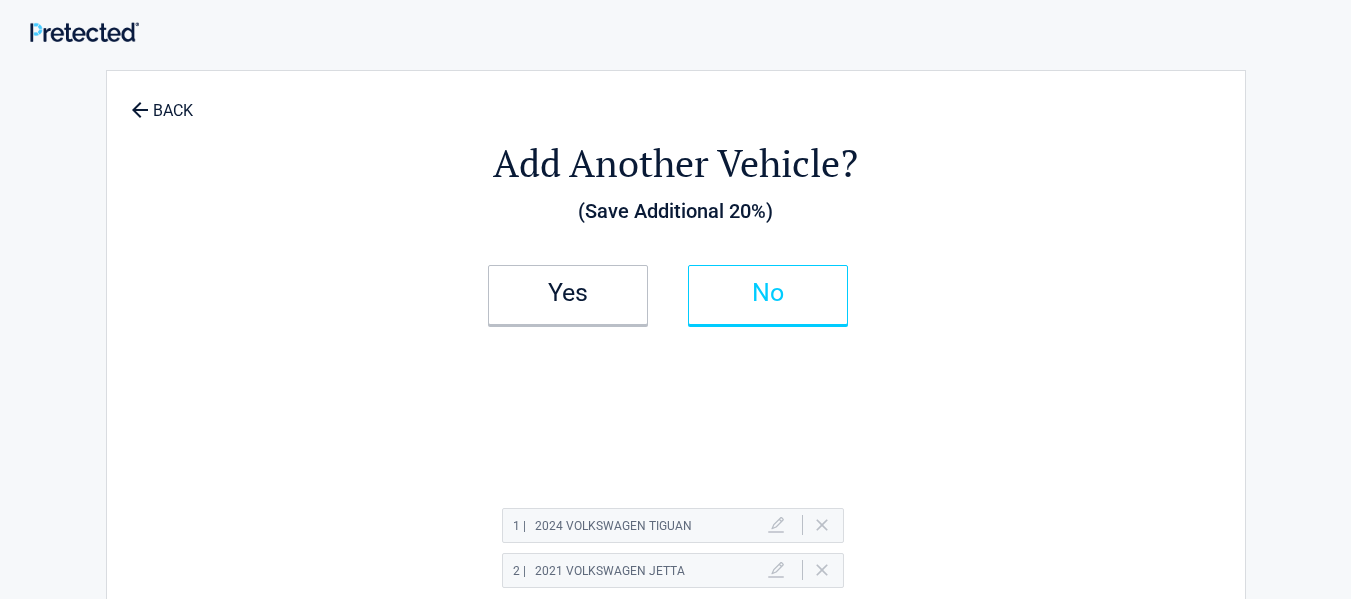 click on "No" at bounding box center [768, 295] 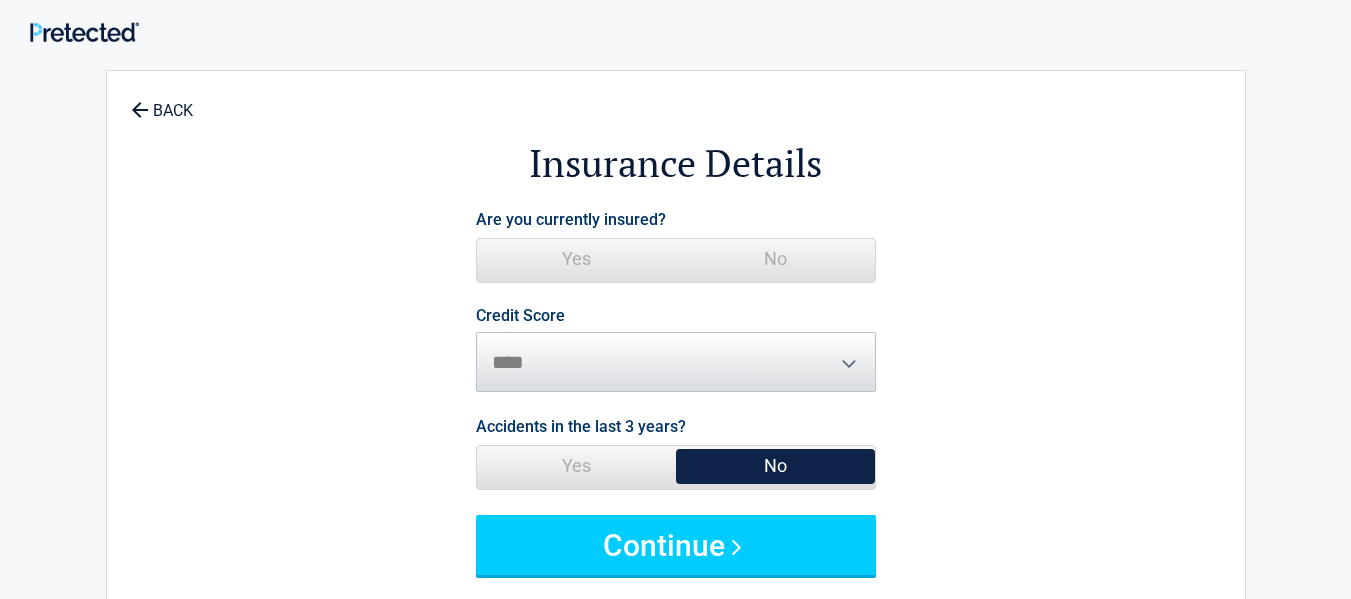 click on "Yes" at bounding box center [576, 259] 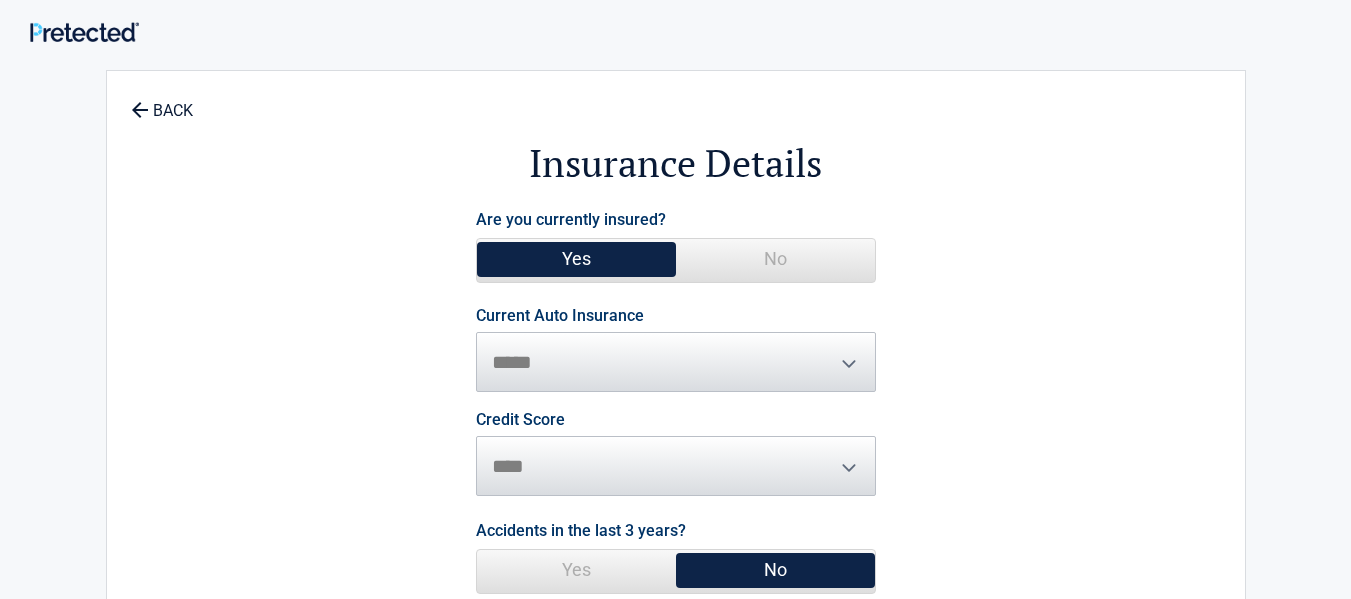 click on "**********" at bounding box center (676, 350) 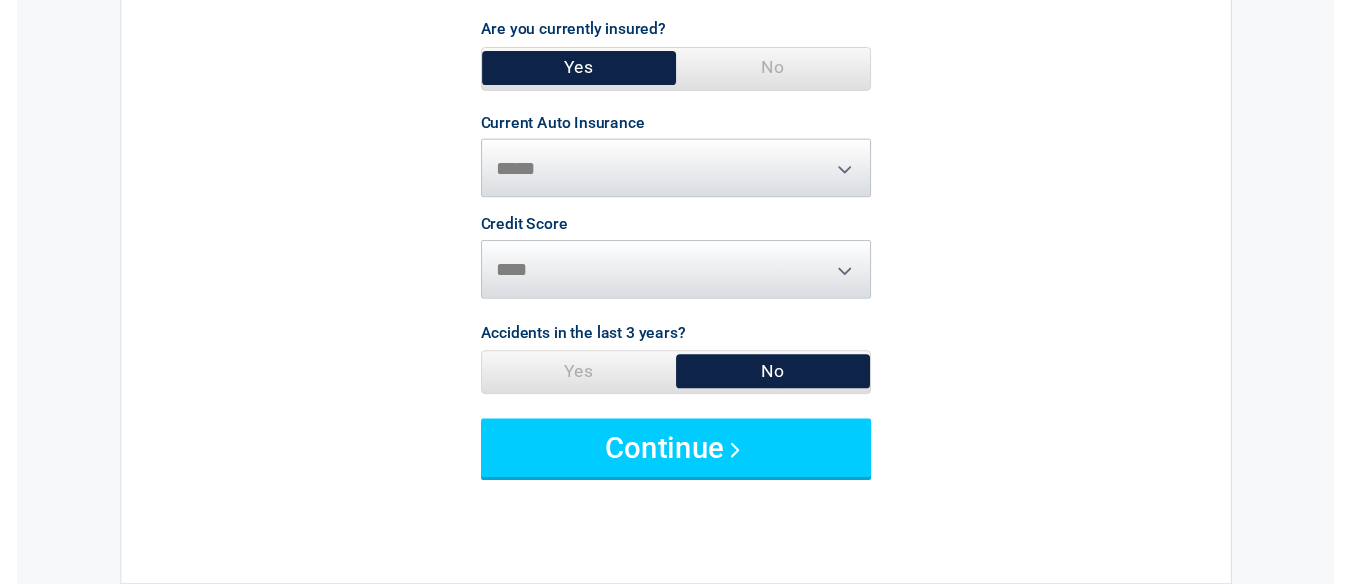 scroll, scrollTop: 200, scrollLeft: 0, axis: vertical 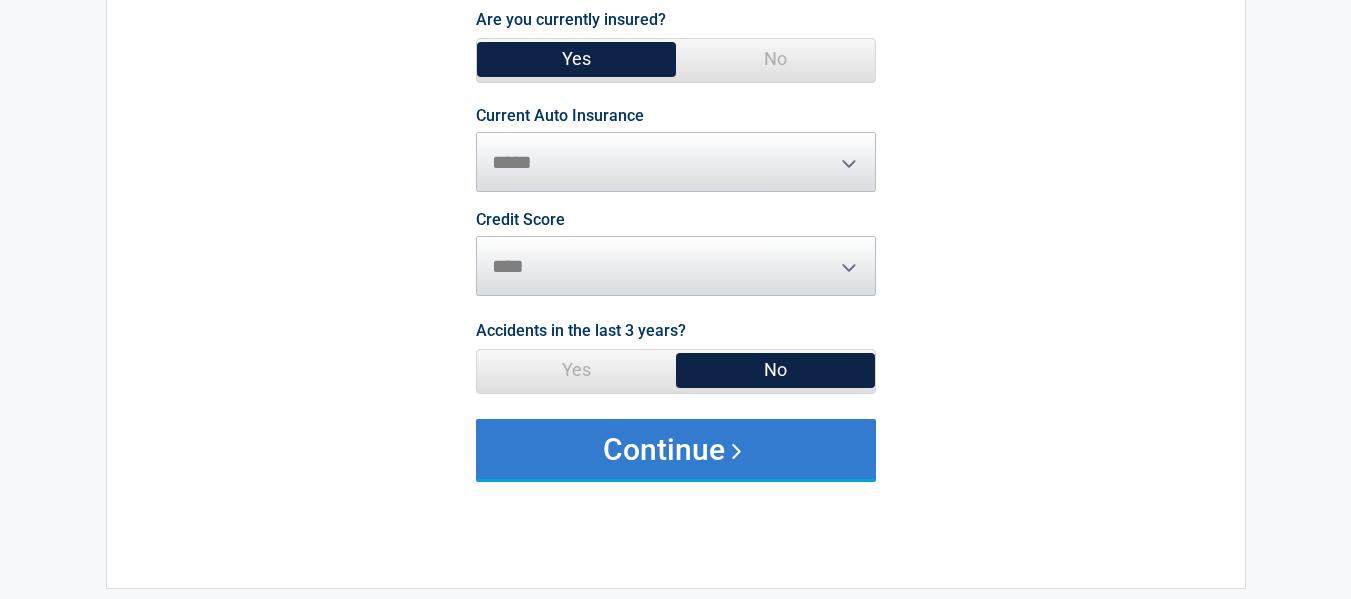 click on "Continue" at bounding box center [676, 449] 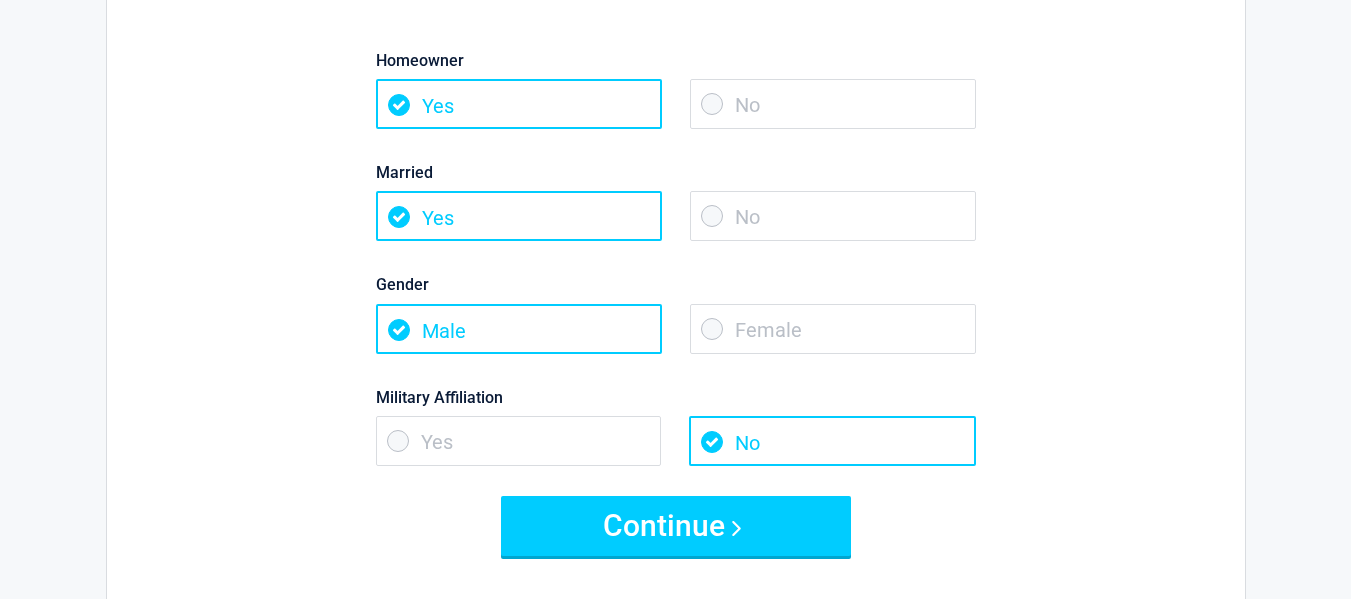 scroll, scrollTop: 0, scrollLeft: 0, axis: both 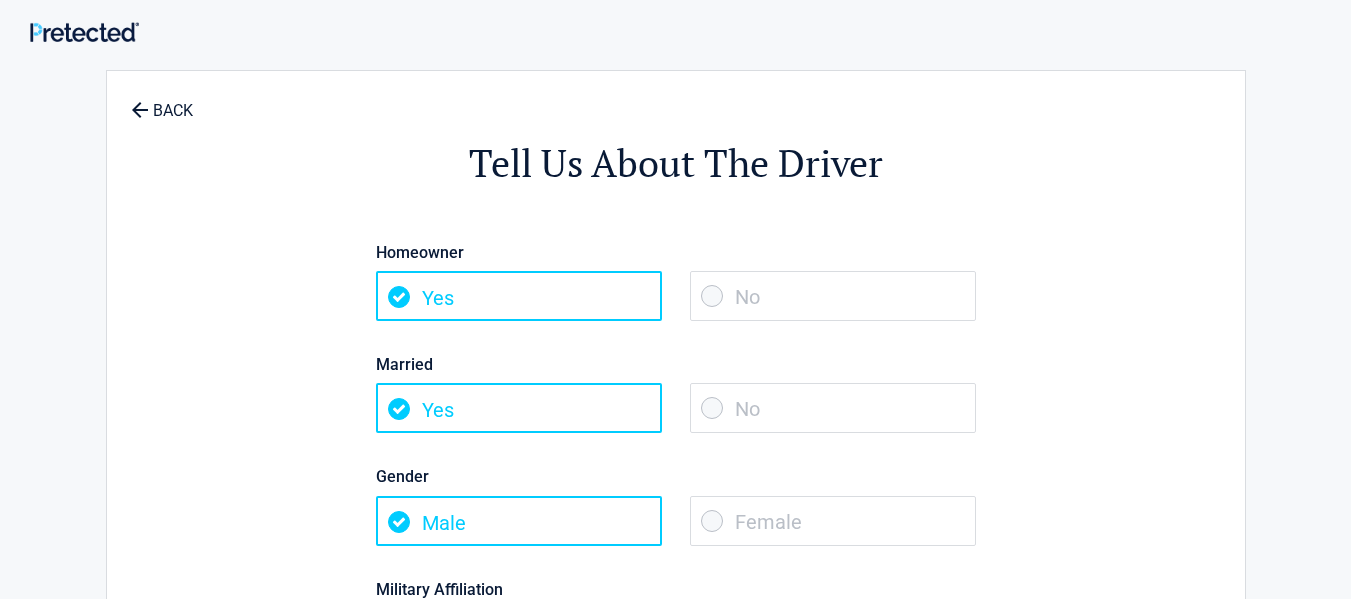 click on "Yes" at bounding box center [519, 296] 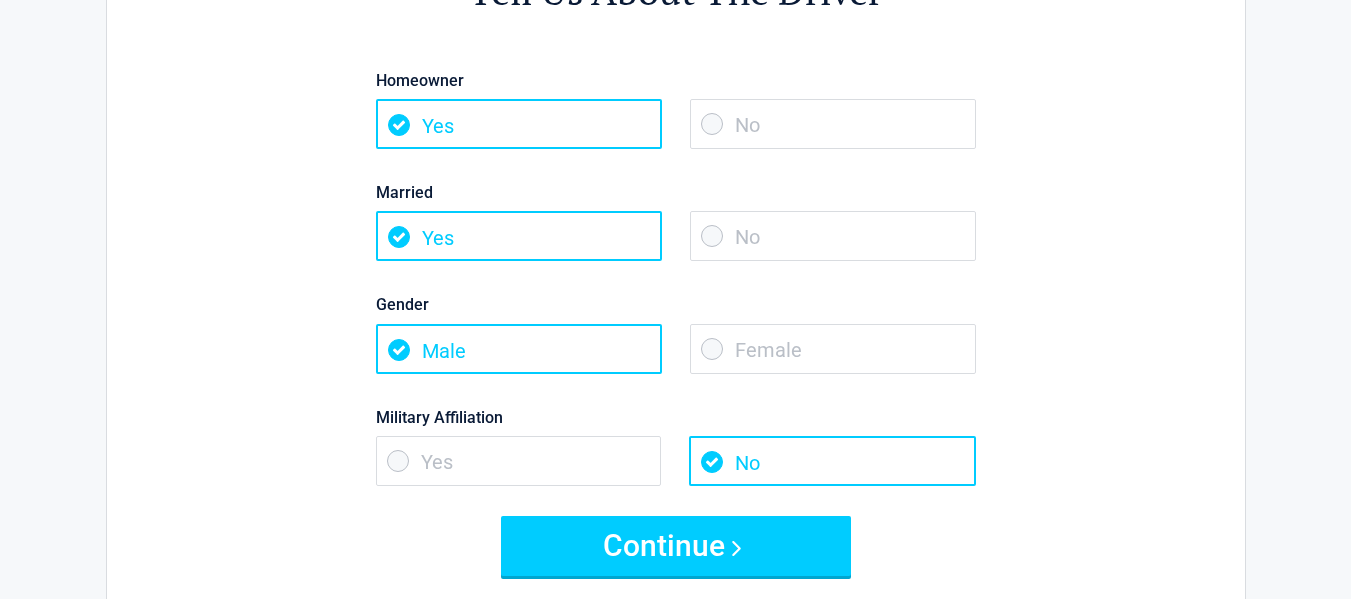 scroll, scrollTop: 200, scrollLeft: 0, axis: vertical 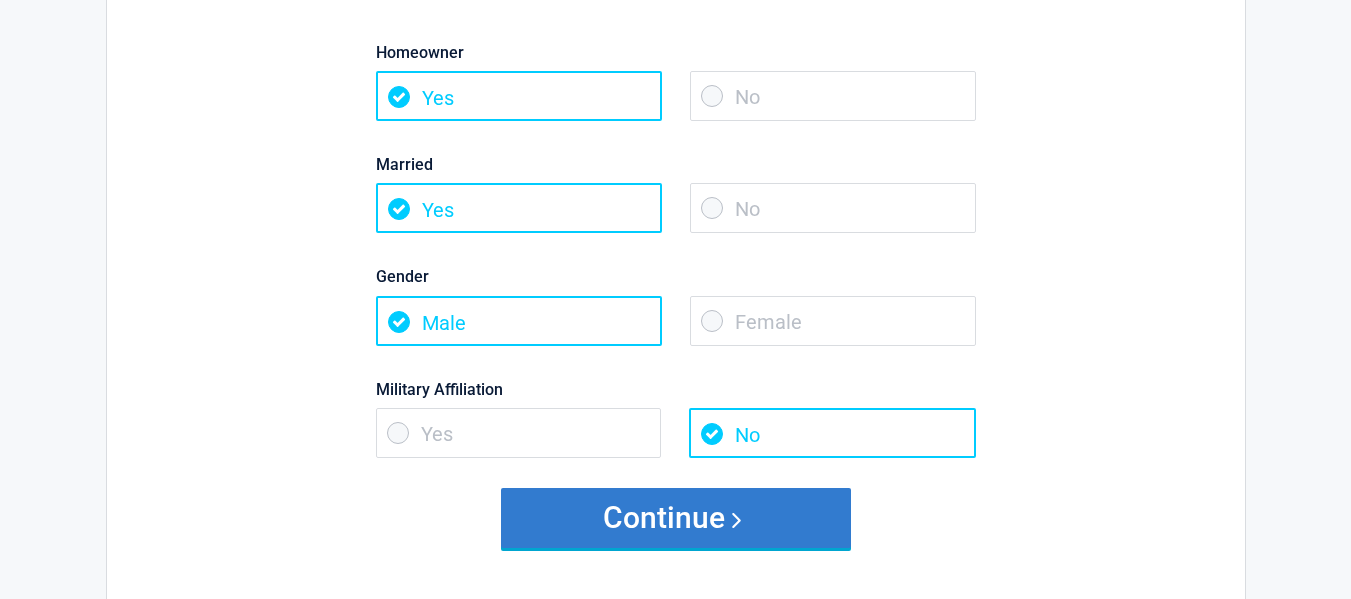 click on "Continue" at bounding box center [676, 518] 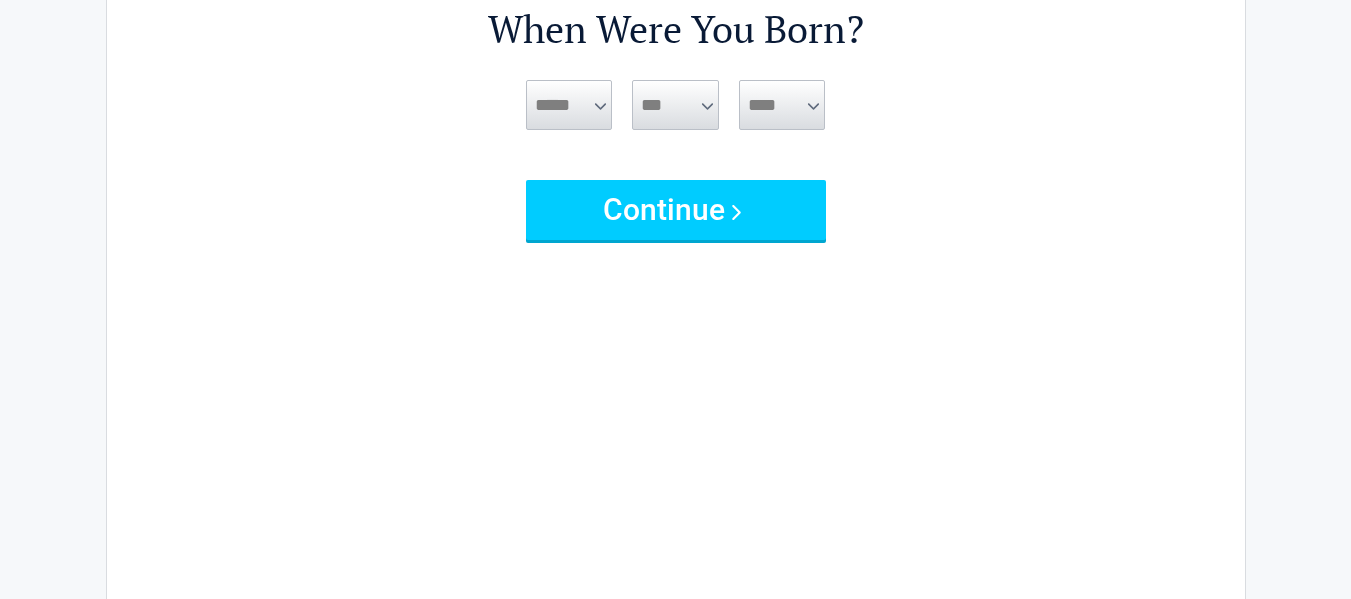 scroll, scrollTop: 0, scrollLeft: 0, axis: both 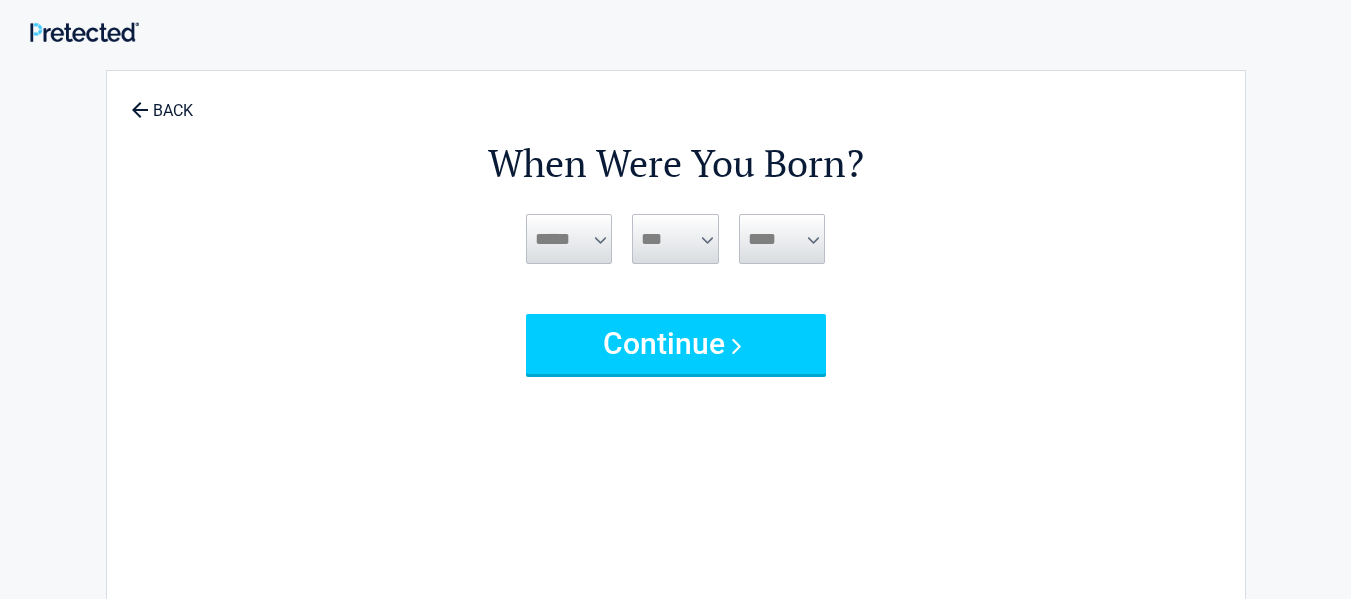 click on "*****
***
***
***
***
***
***
***
***
***
***
***
***" at bounding box center (569, 239) 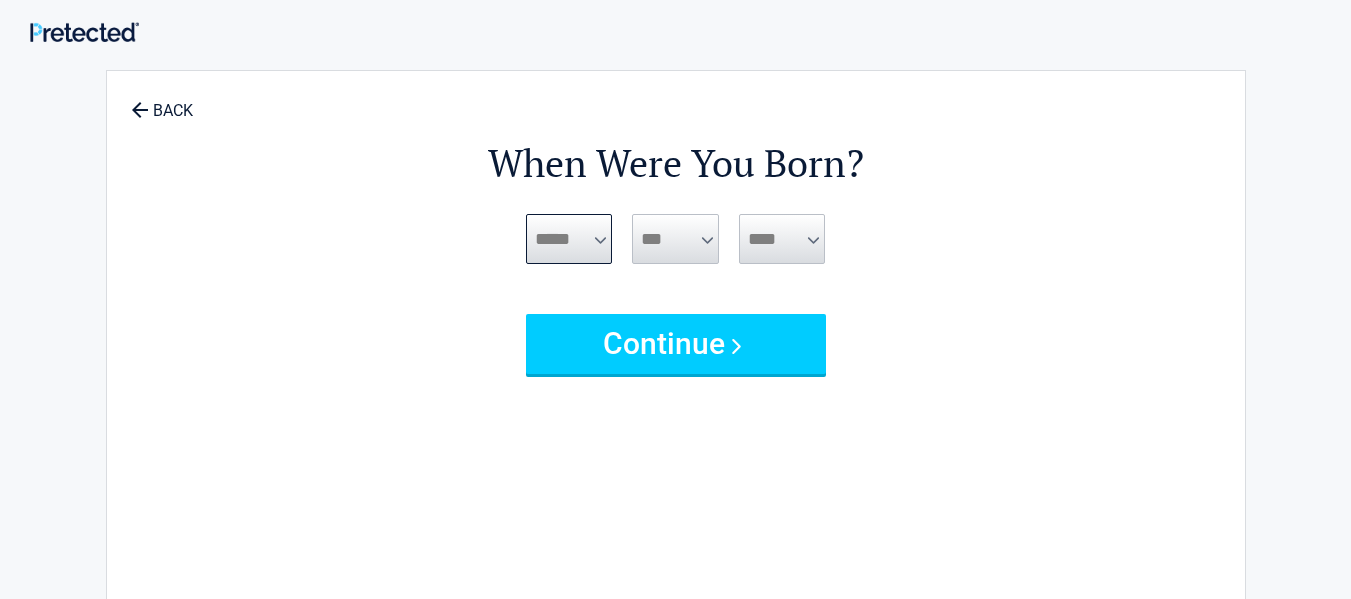 click on "*****
***
***
***
***
***
***
***
***
***
***
***
***" at bounding box center (569, 239) 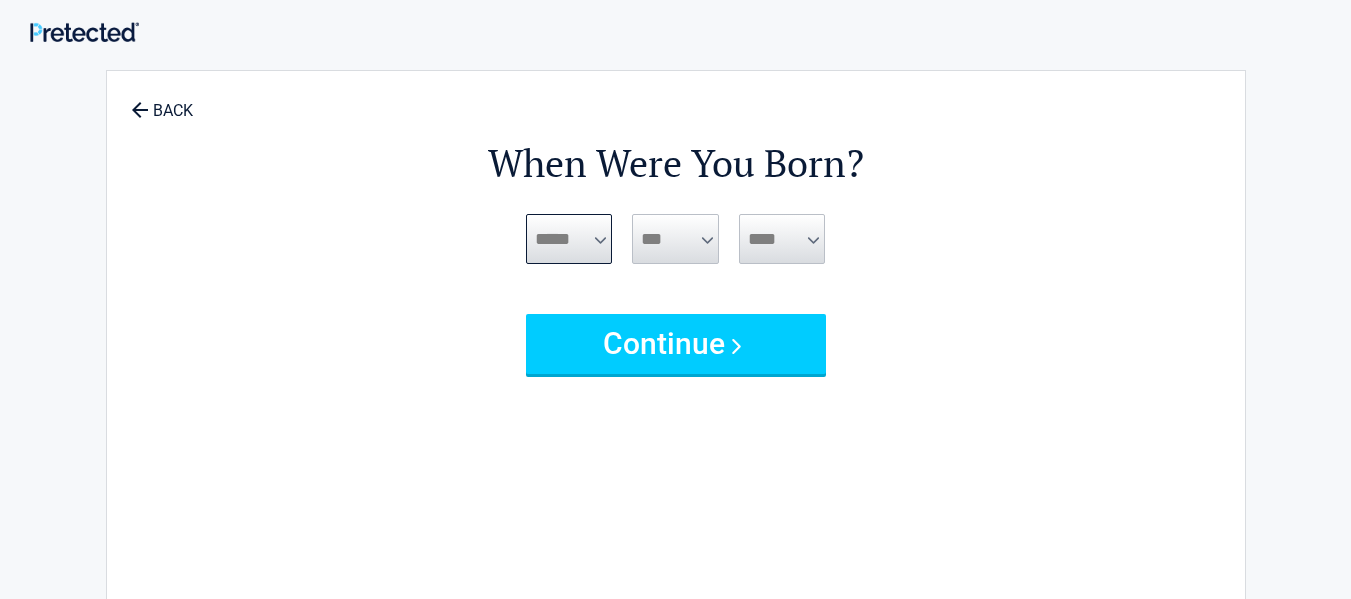 select on "*" 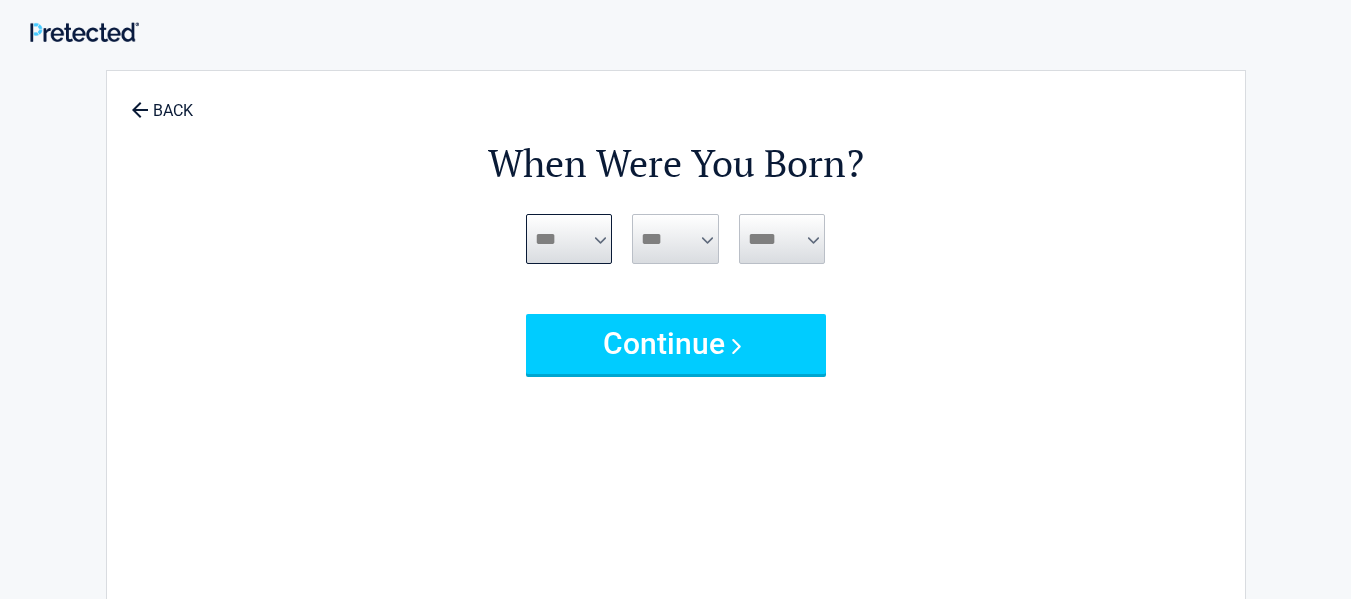 click on "*****
***
***
***
***
***
***
***
***
***
***
***
***" at bounding box center [569, 239] 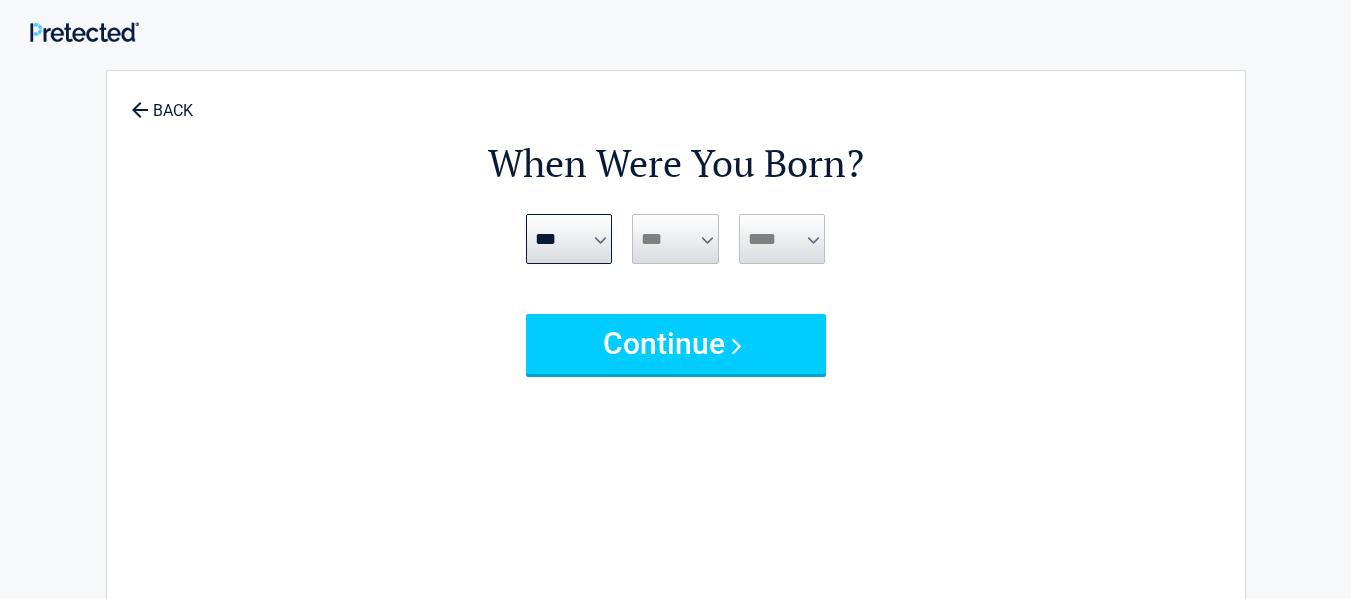 click on "*** * * * * * * * * * ** ** ** ** ** ** ** ** ** ** ** ** ** ** ** ** ** ** ** ** **" at bounding box center [675, 239] 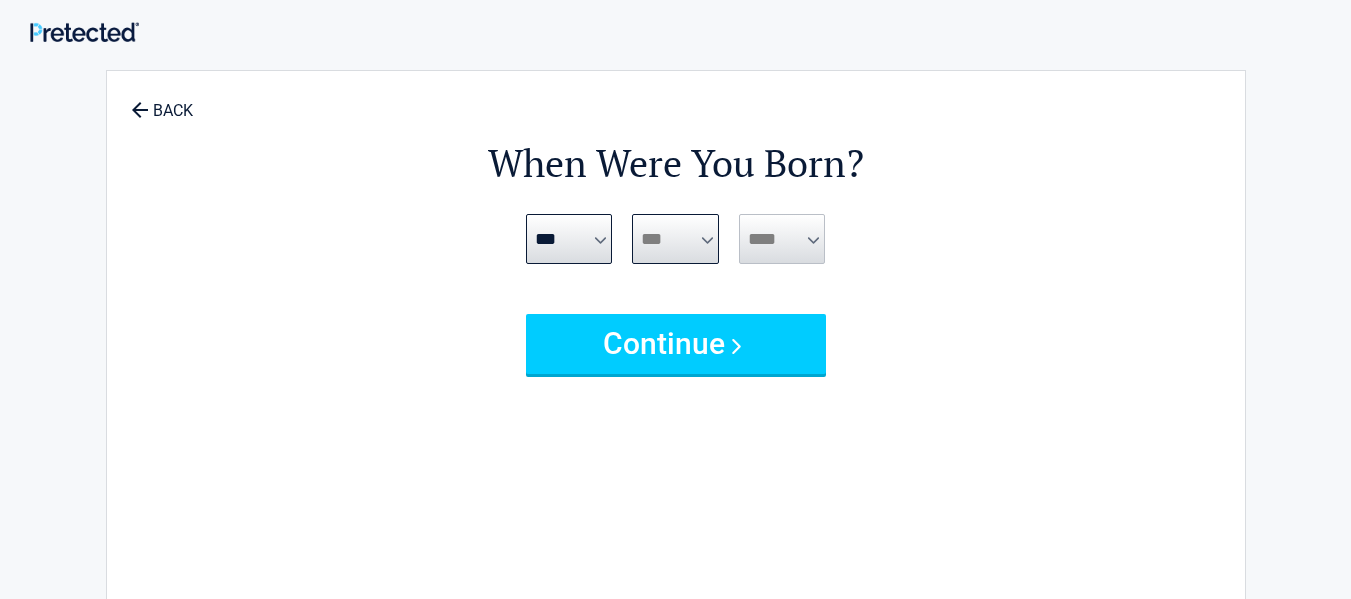 click on "*** * * * * * * * * * ** ** ** ** ** ** ** ** ** ** ** ** ** ** ** ** ** ** ** ** **" at bounding box center (675, 239) 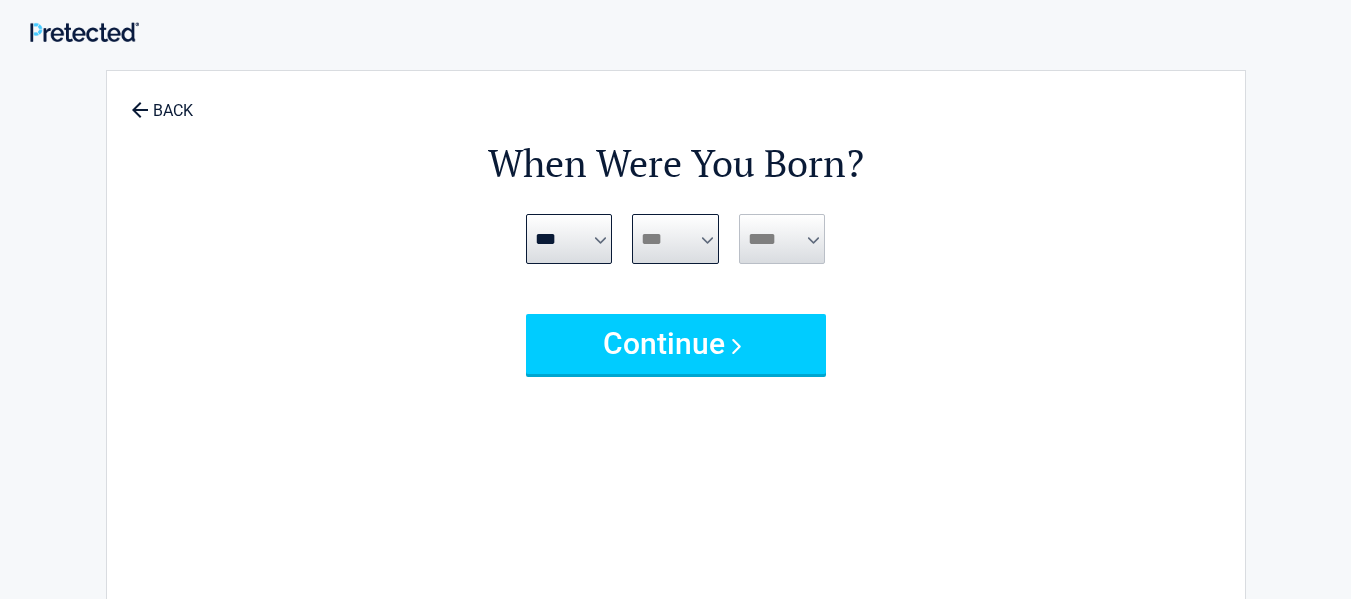 select on "**" 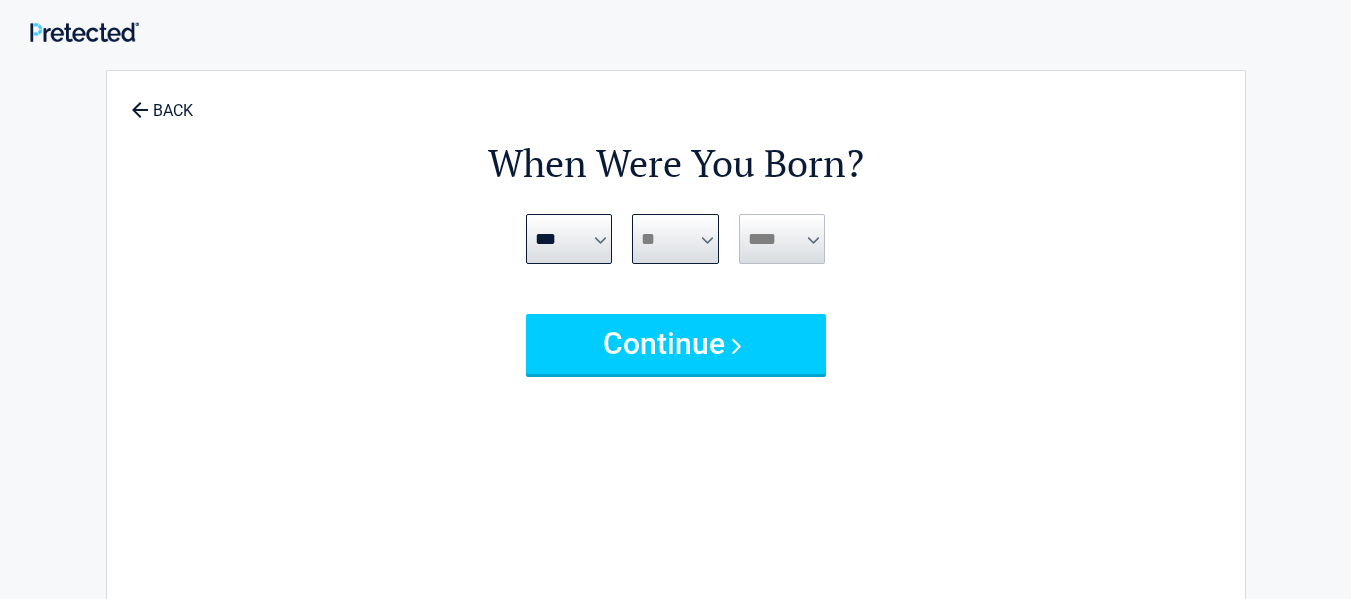 click on "*** * * * * * * * * * ** ** ** ** ** ** ** ** ** ** ** ** ** ** ** ** ** ** ** ** **" at bounding box center (675, 239) 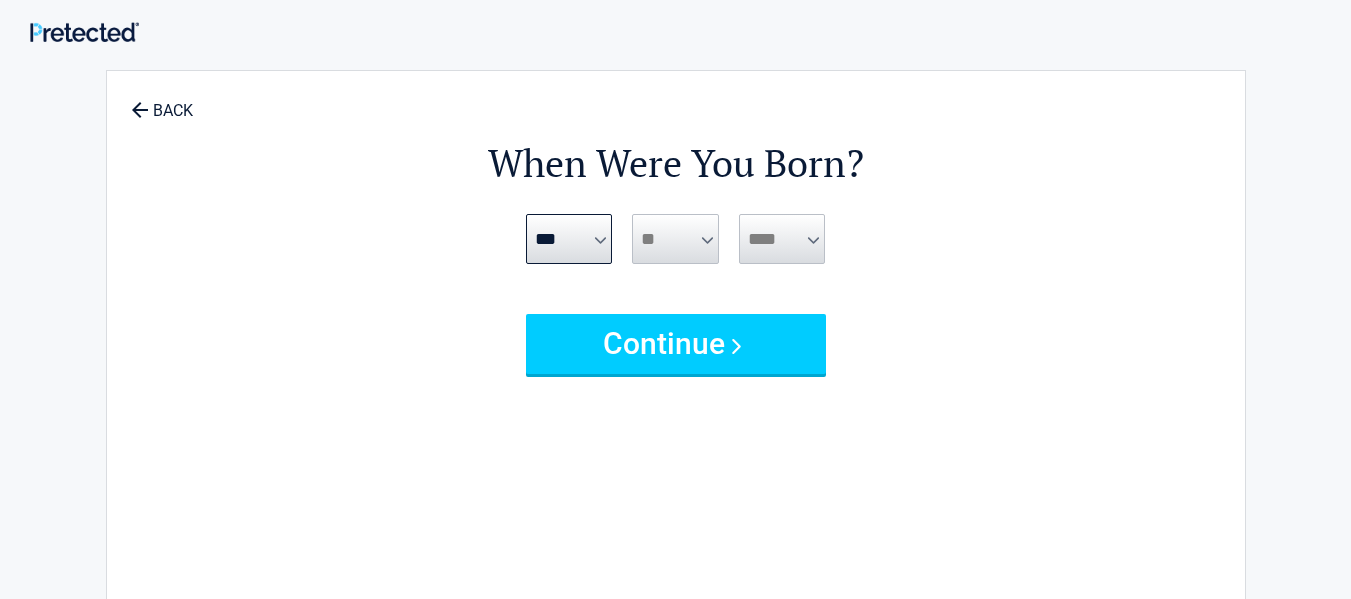 click on "****
****
****
****
****
****
****
****
****
****
****
****
****
****
****
****
****
****
****
****
****
****
****
****
****
****
****
****
****
****
****
****
****
****
****
****
****
****
****
****
****
****
****
****
****
****
****
****
****
****
****
****
****
****
****
****
****
****
****
****
****
****
**** ****" at bounding box center (782, 239) 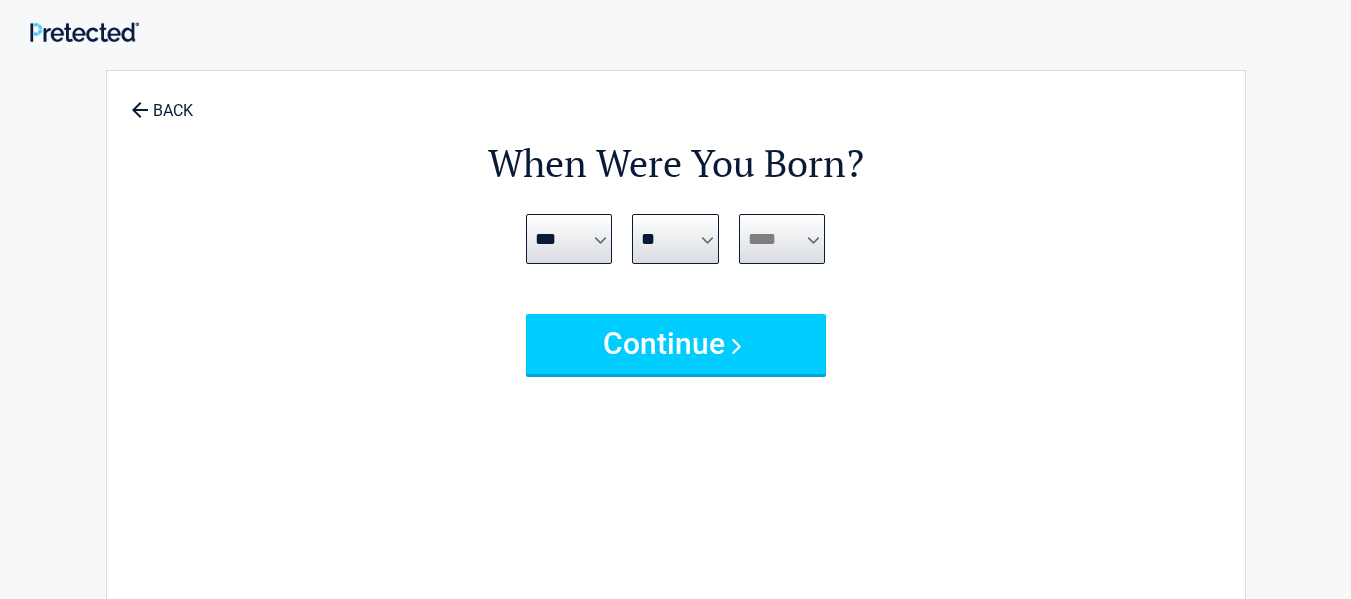 click on "****
****
****
****
****
****
****
****
****
****
****
****
****
****
****
****
****
****
****
****
****
****
****
****
****
****
****
****
****
****
****
****
****
****
****
****
****
****
****
****
****
****
****
****
****
****
****
****
****
****
****
****
****
****
****
****
****
****
****
****
****
****
****
****" at bounding box center [782, 239] 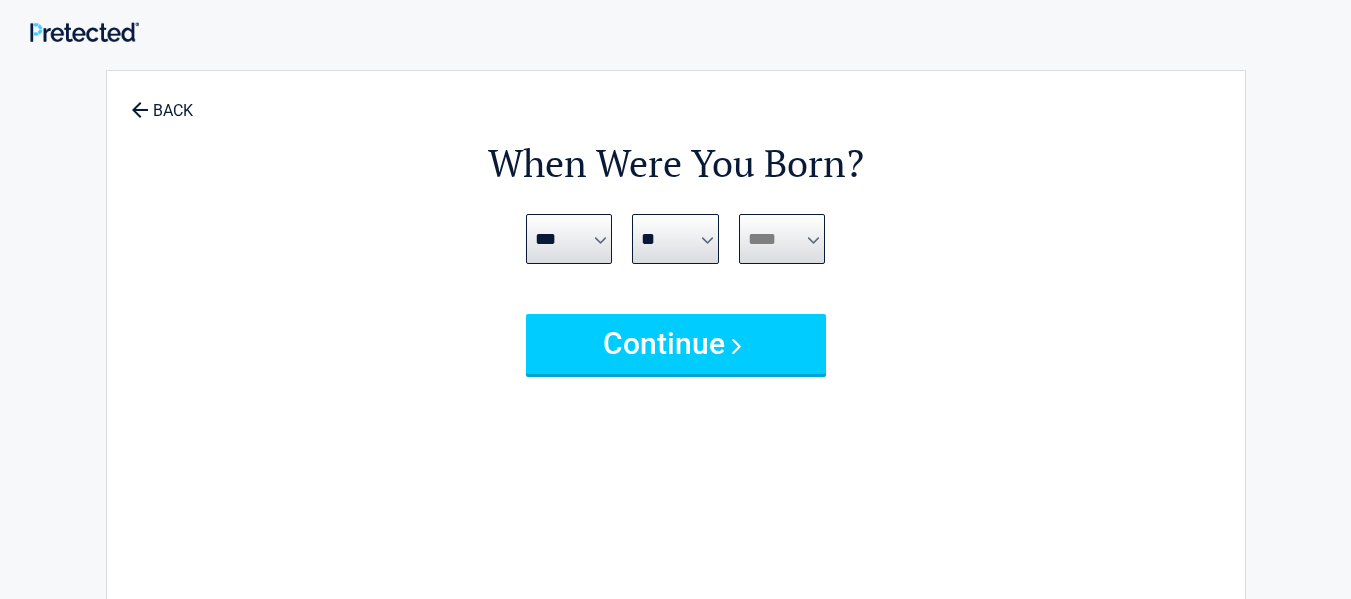 select on "****" 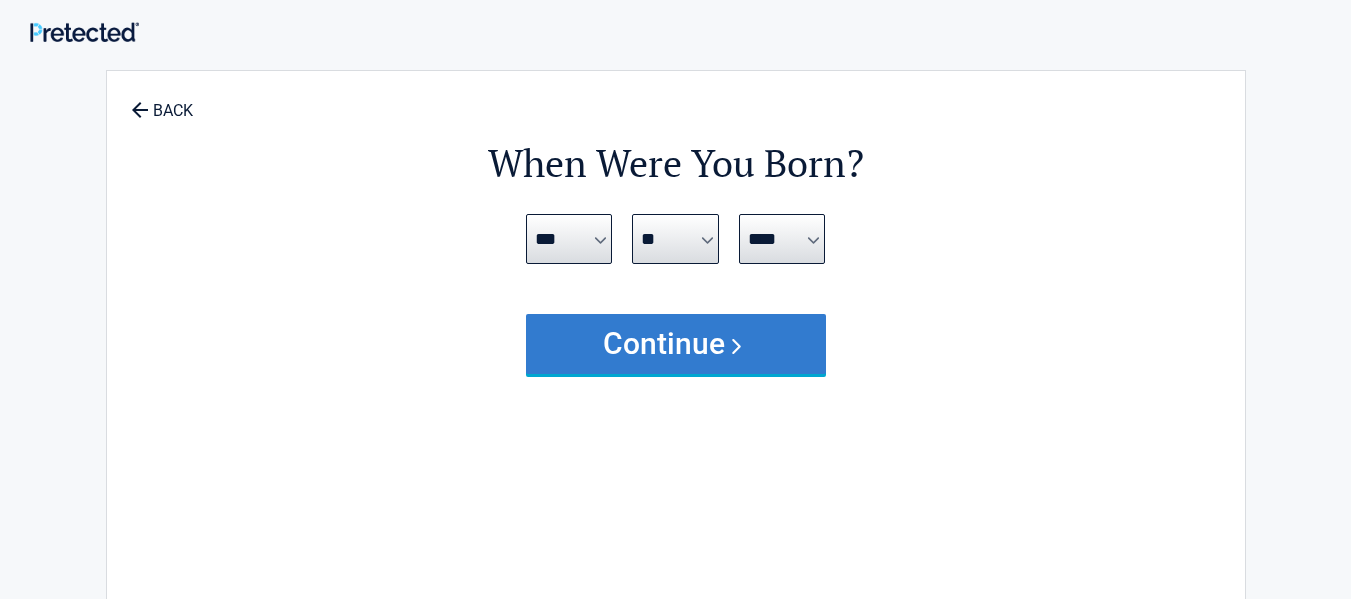 click on "Continue" at bounding box center (676, 344) 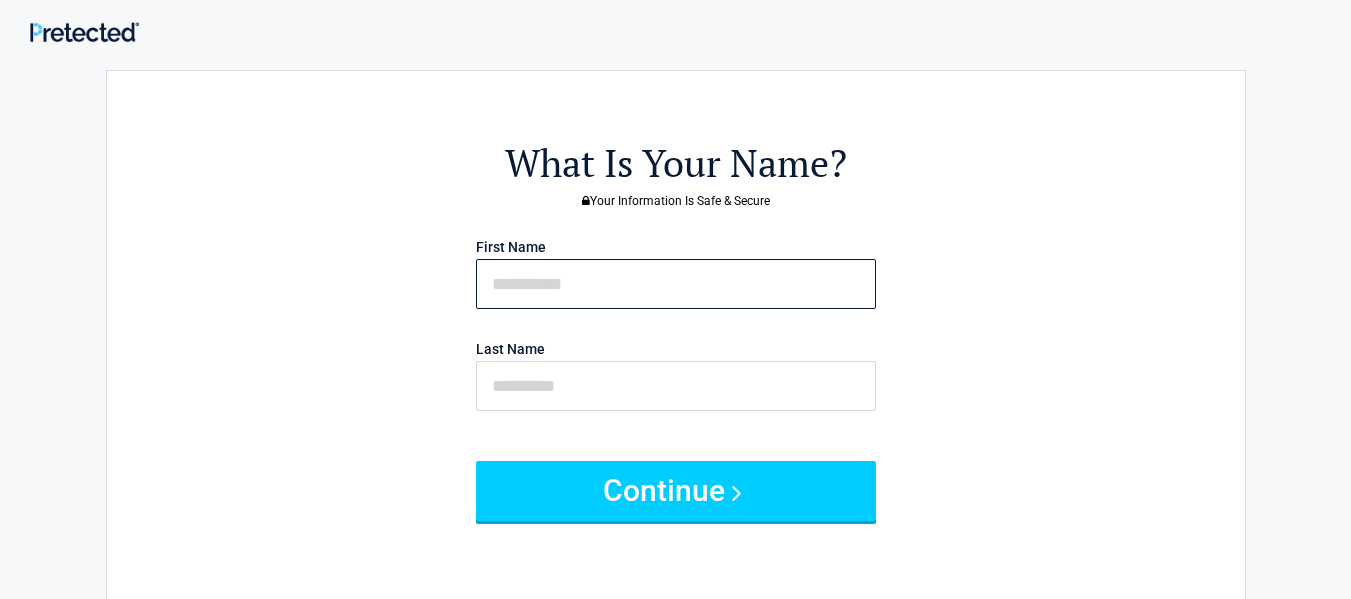 click at bounding box center [676, 284] 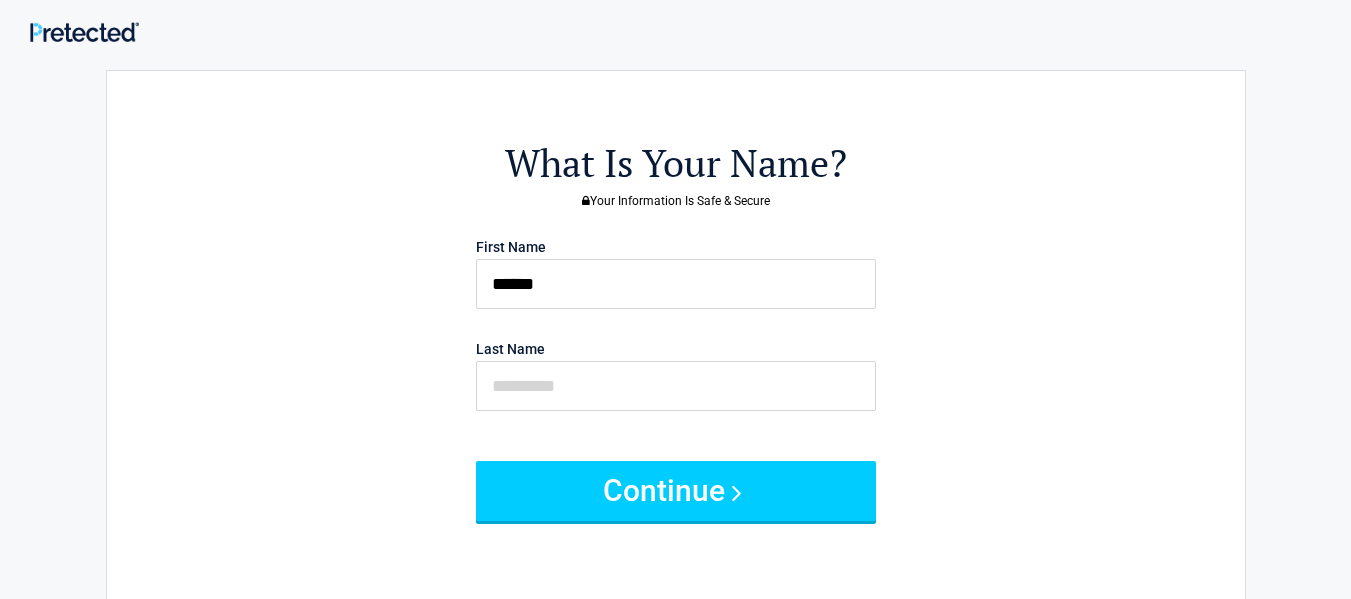type on "********" 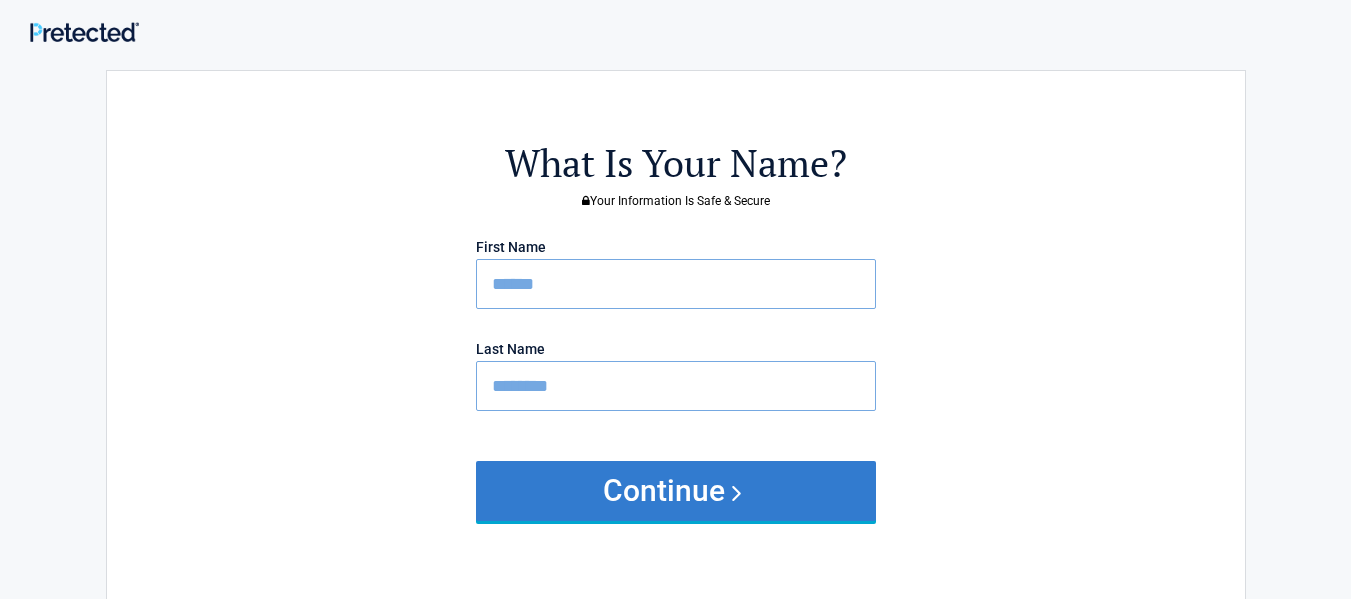 click on "Continue" at bounding box center [676, 491] 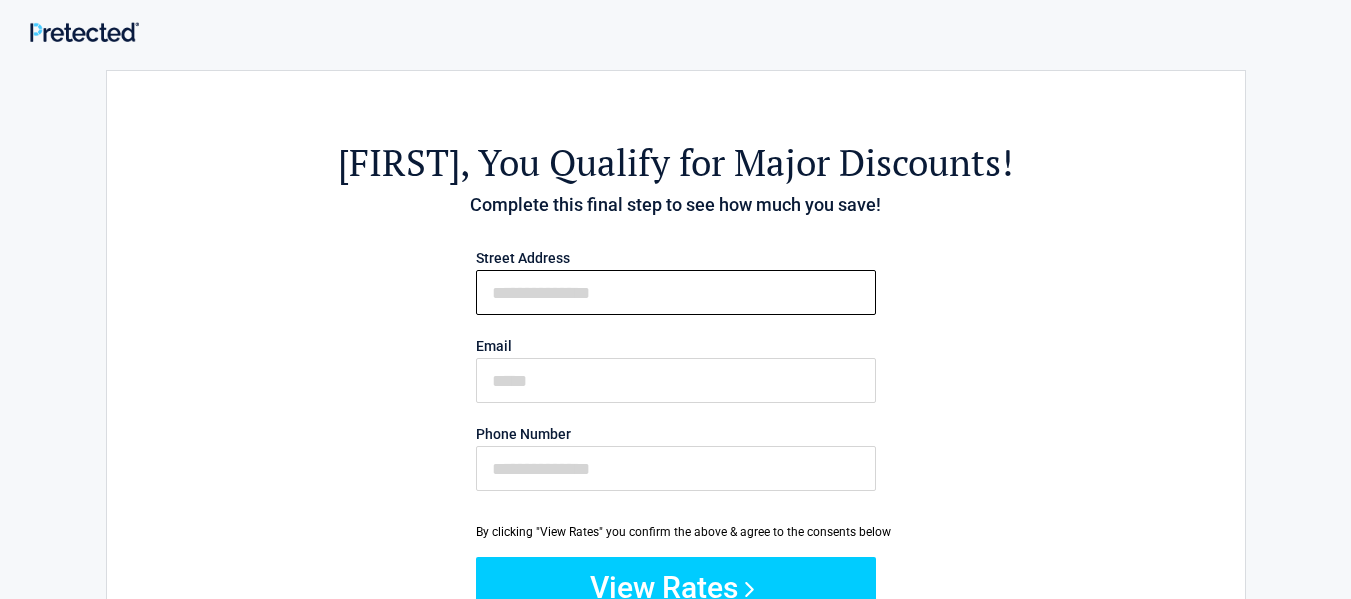click on "First Name" at bounding box center [676, 292] 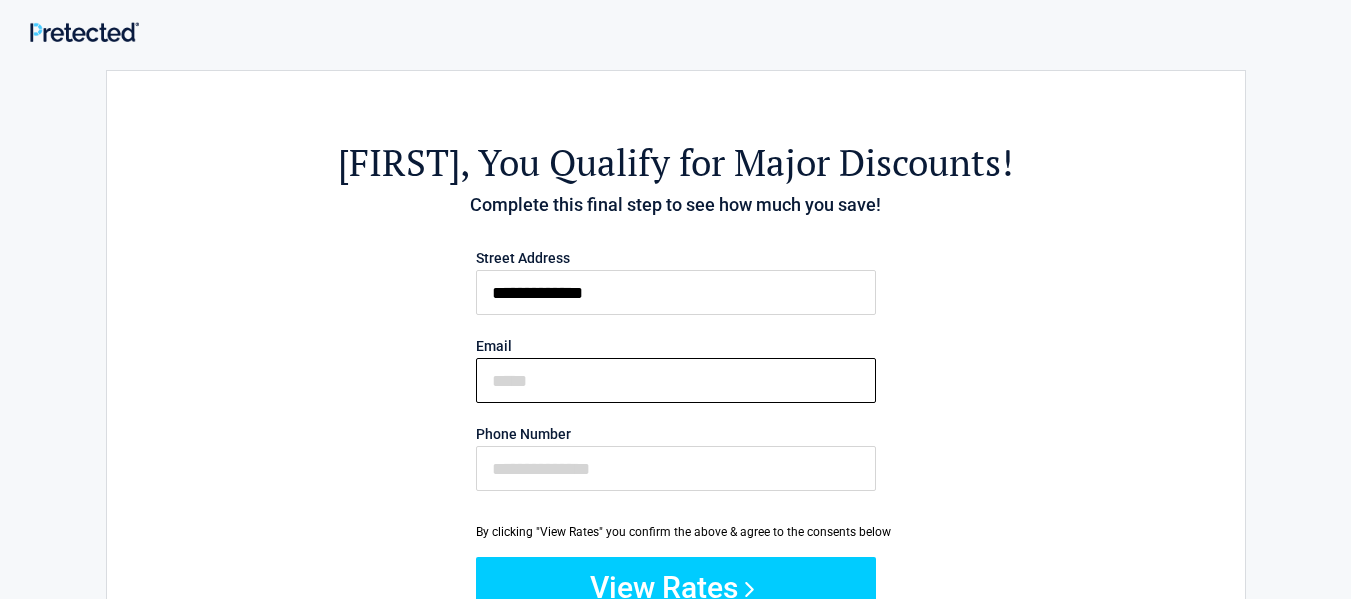 type on "**********" 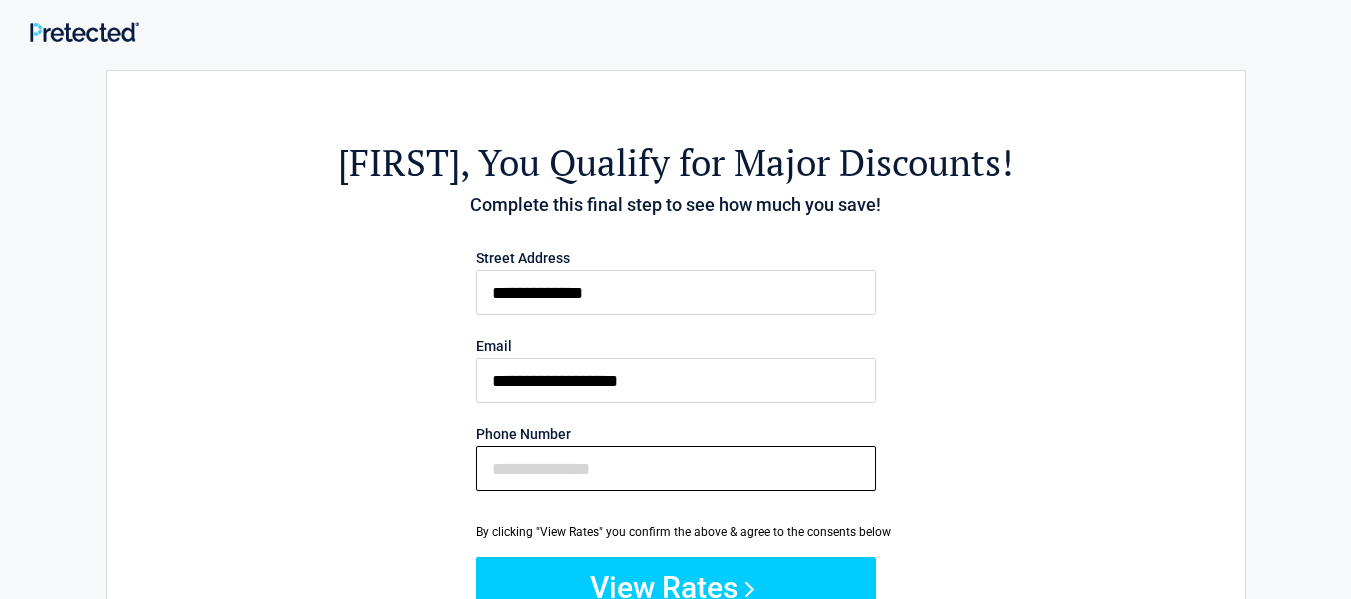 type on "**********" 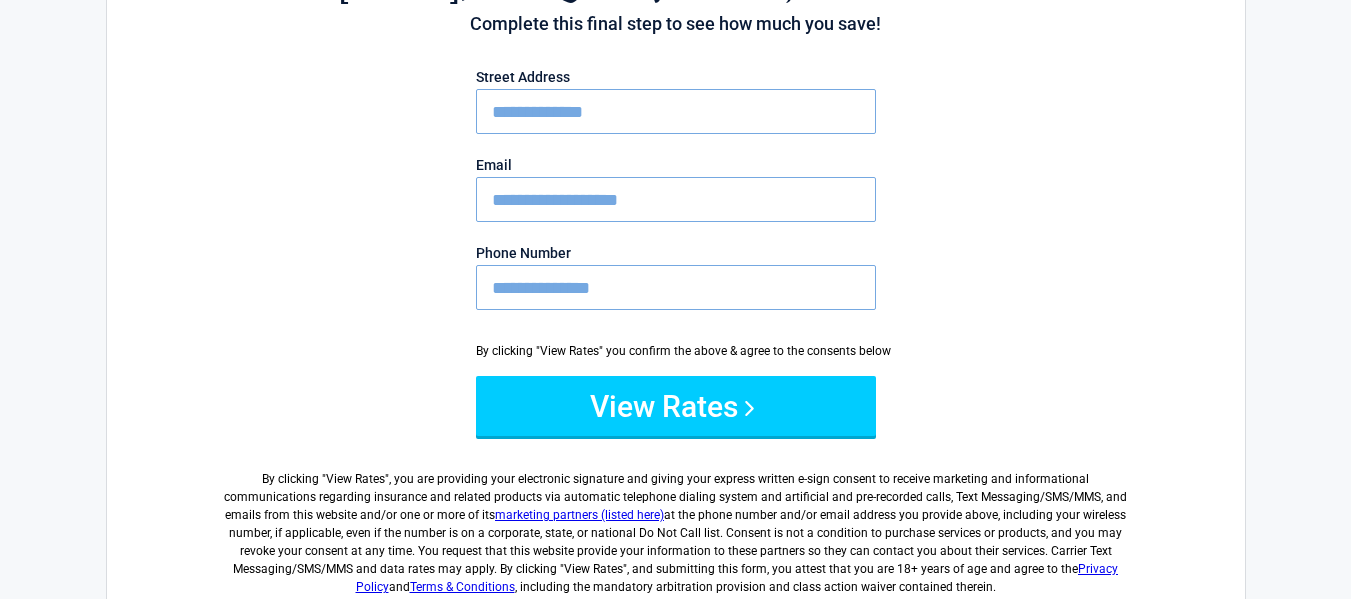 scroll, scrollTop: 200, scrollLeft: 0, axis: vertical 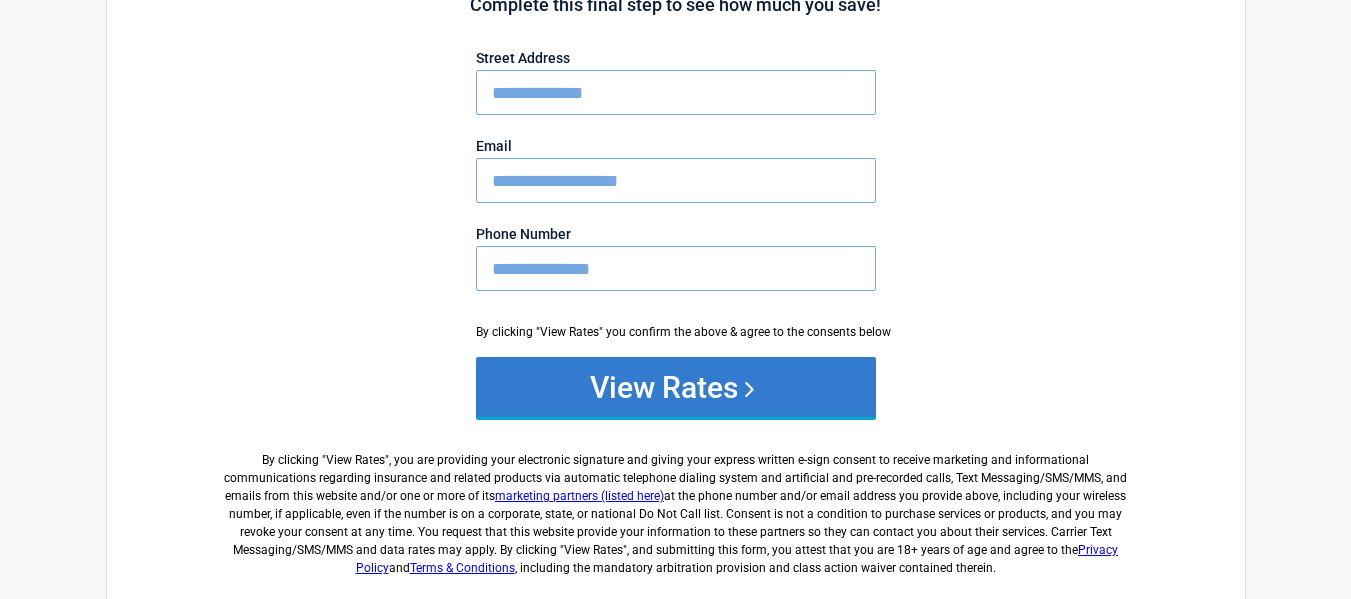 click on "View Rates" at bounding box center [676, 387] 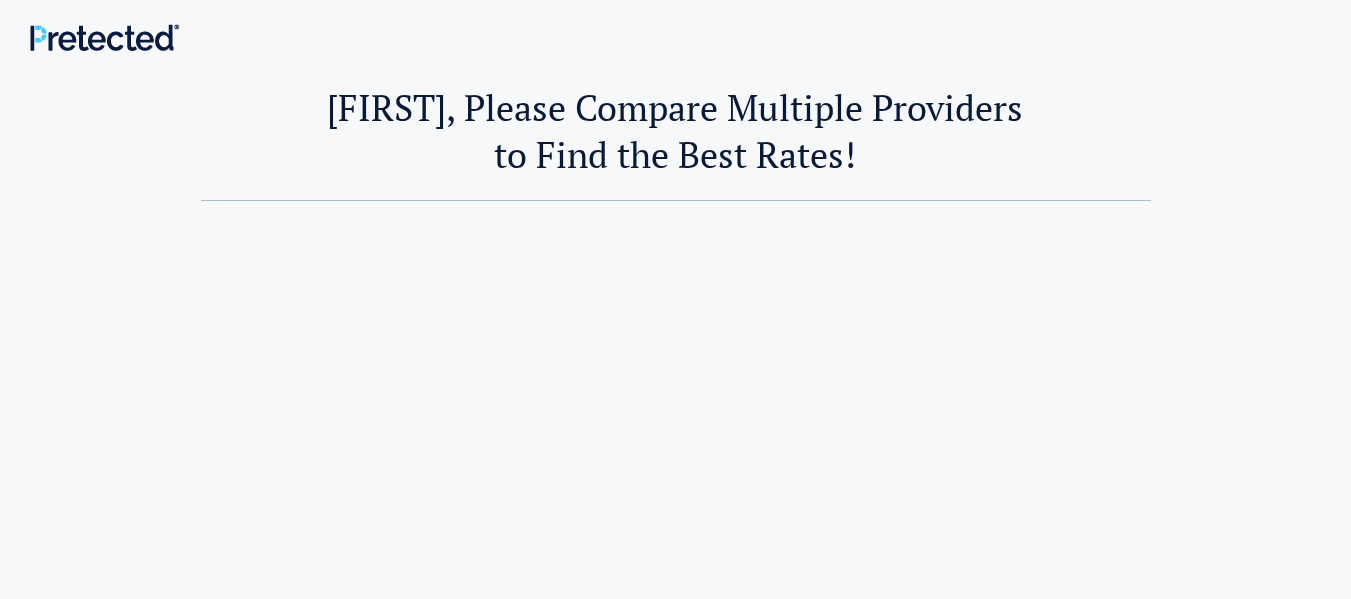 scroll, scrollTop: 0, scrollLeft: 0, axis: both 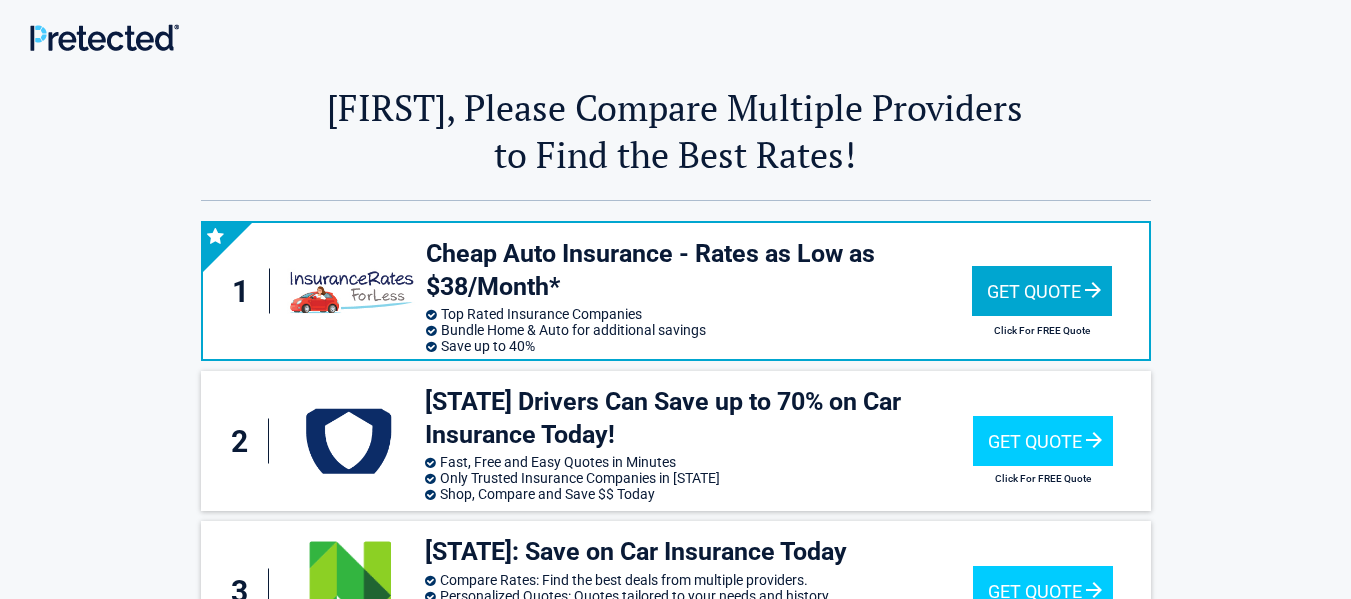 click on "Get Quote" at bounding box center [1042, 291] 